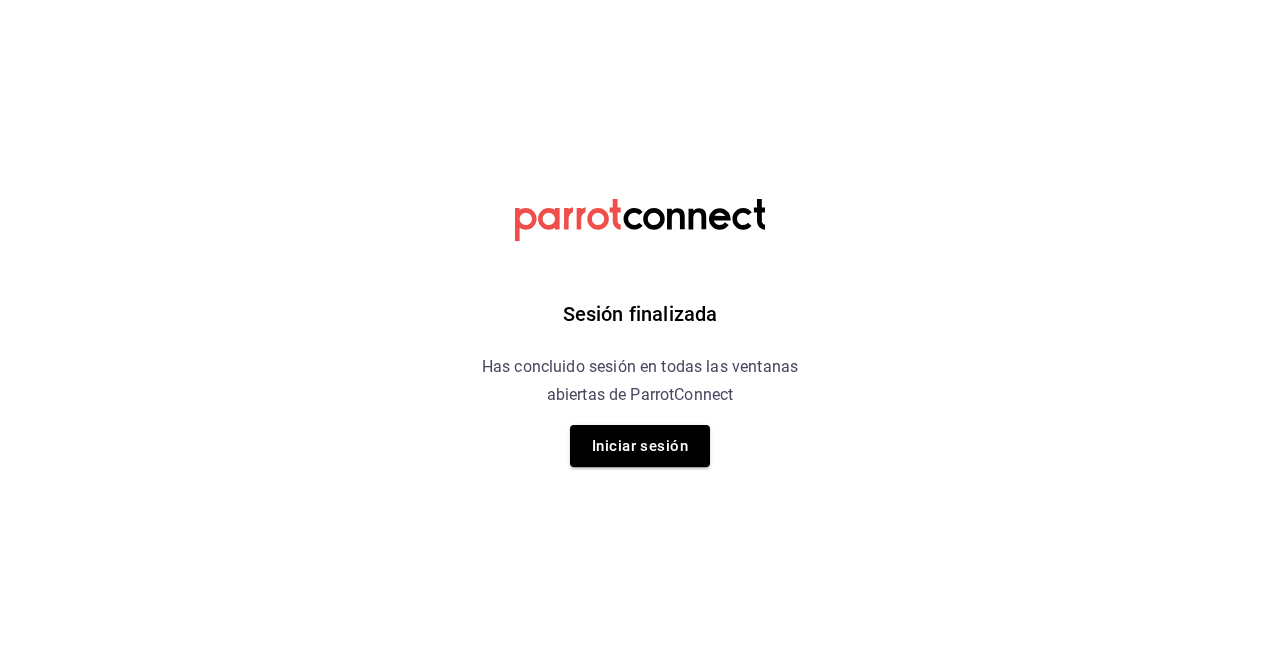 scroll, scrollTop: 0, scrollLeft: 0, axis: both 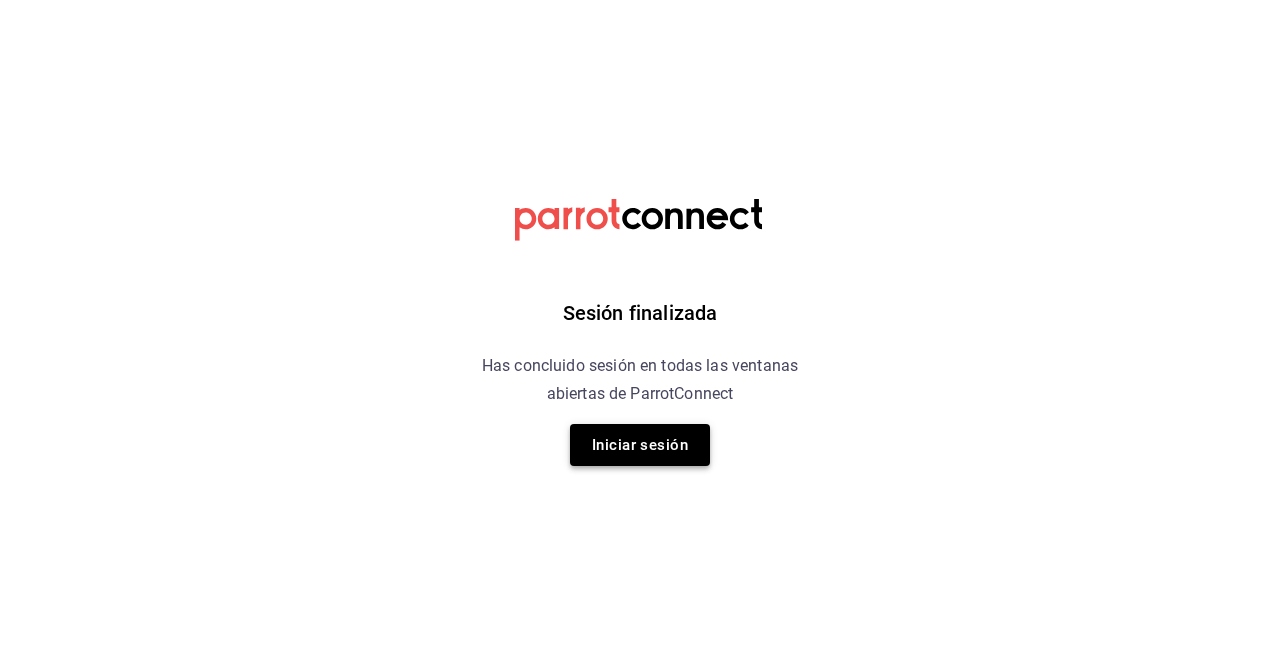 click on "Iniciar sesión" at bounding box center (640, 445) 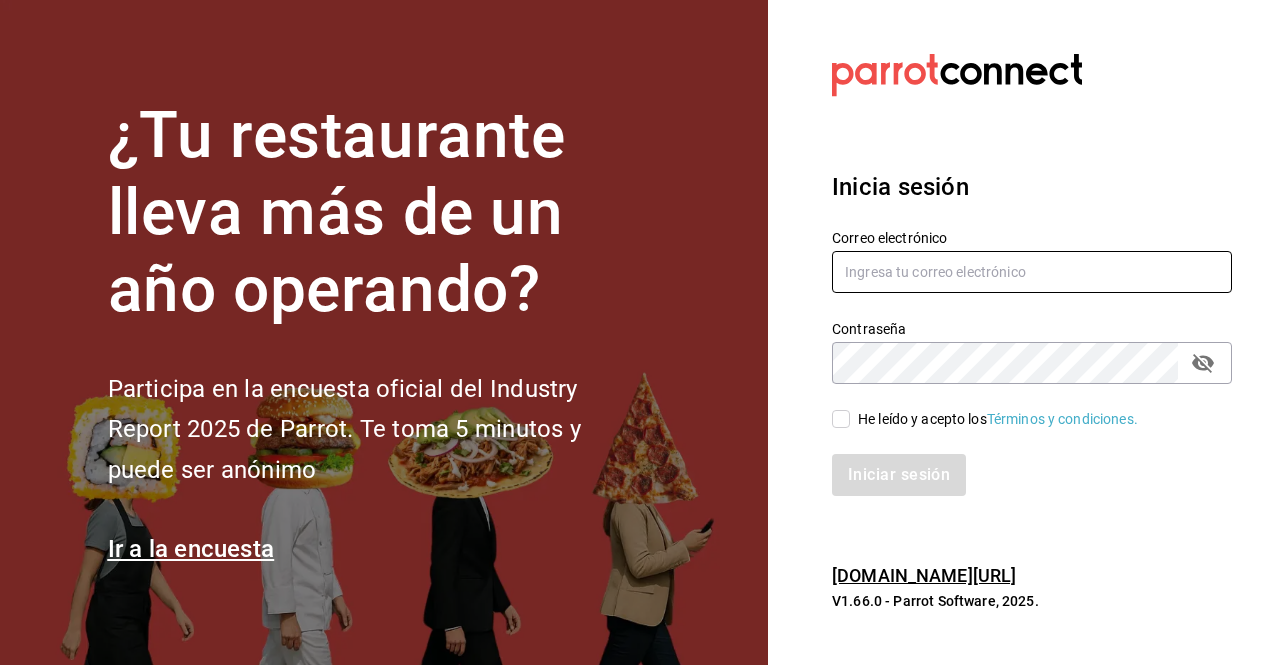 click at bounding box center [1032, 272] 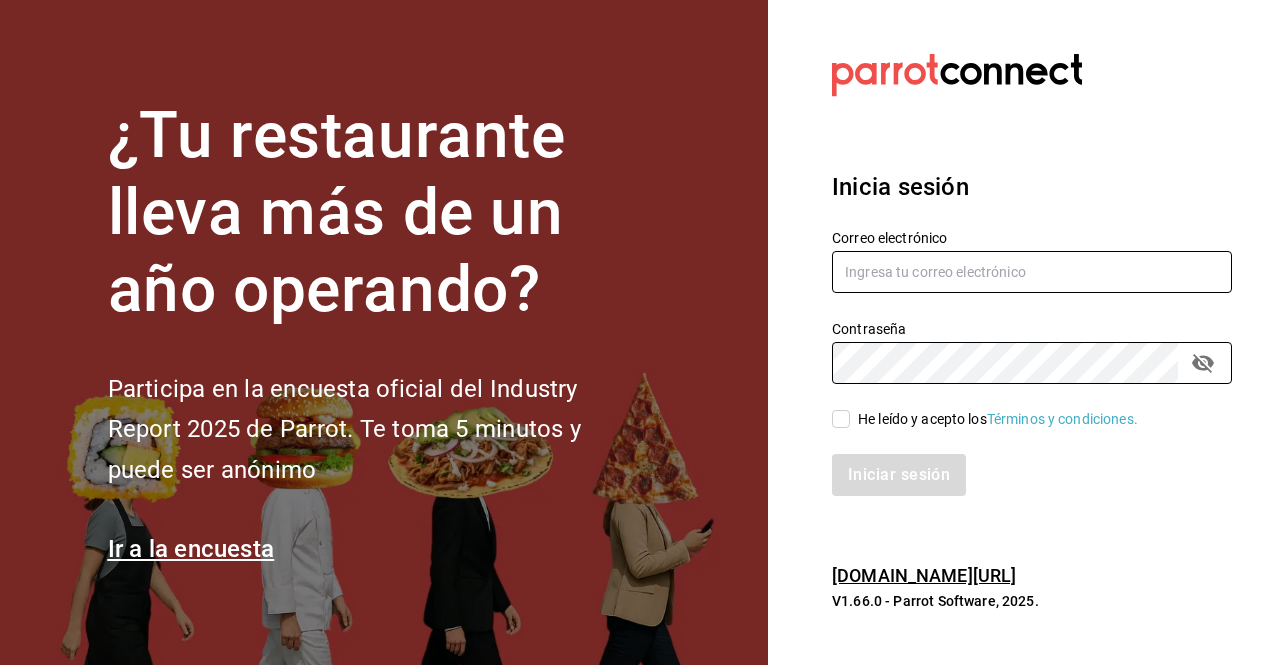 click at bounding box center (1032, 272) 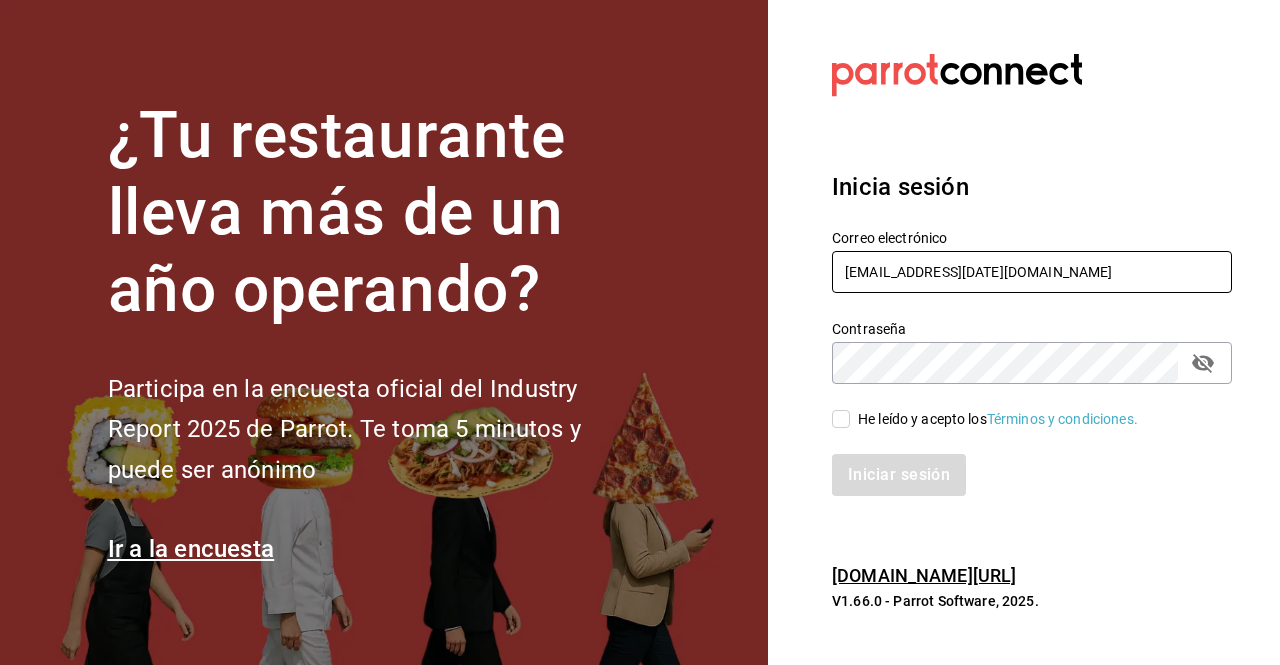 type on "christian.nadal@grupocosteno.com" 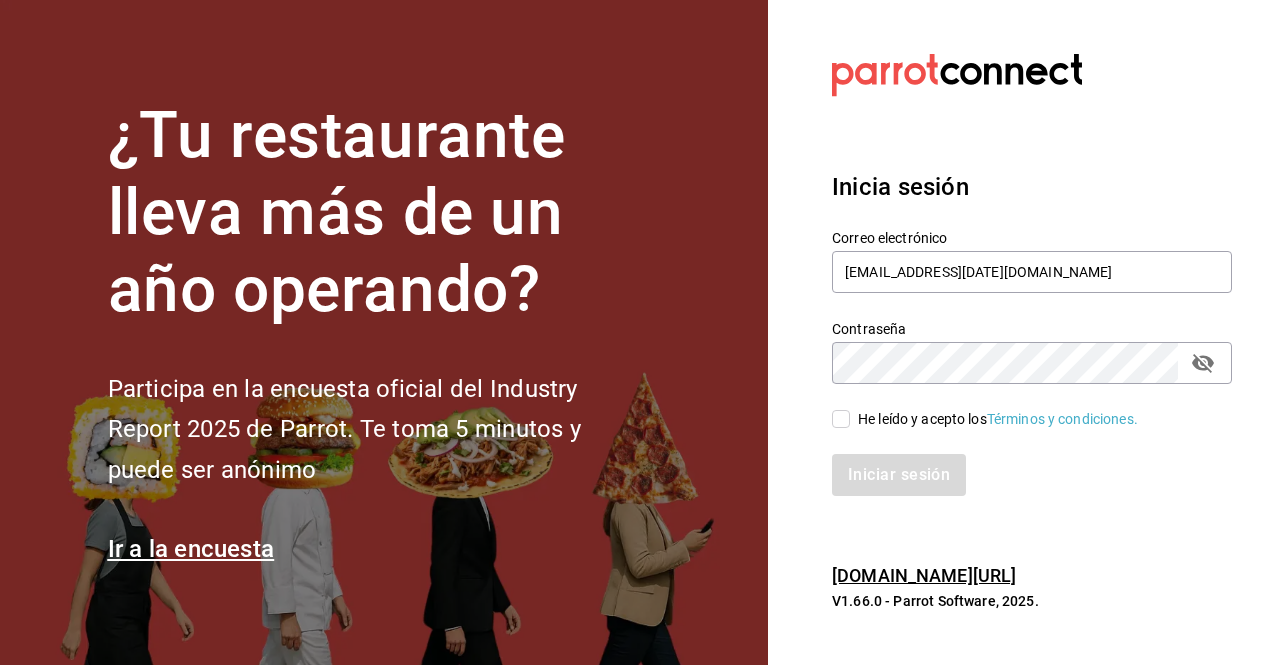 click on "He leído y acepto los  Términos y condiciones." at bounding box center [841, 419] 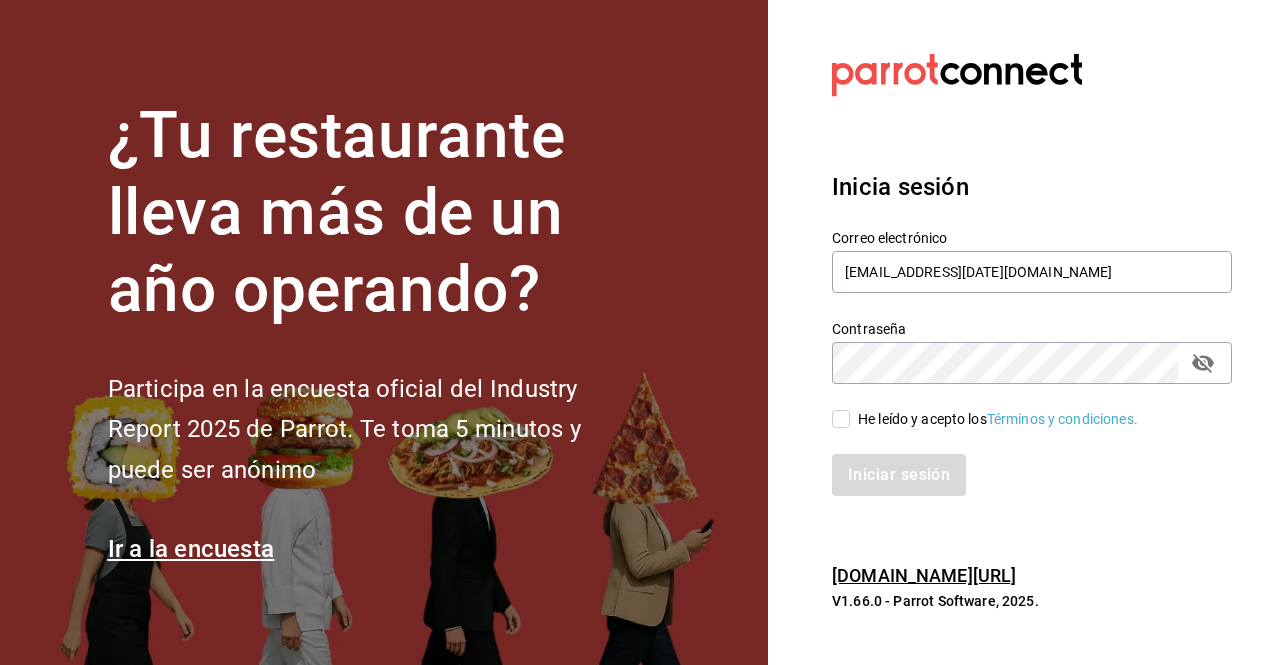 checkbox on "true" 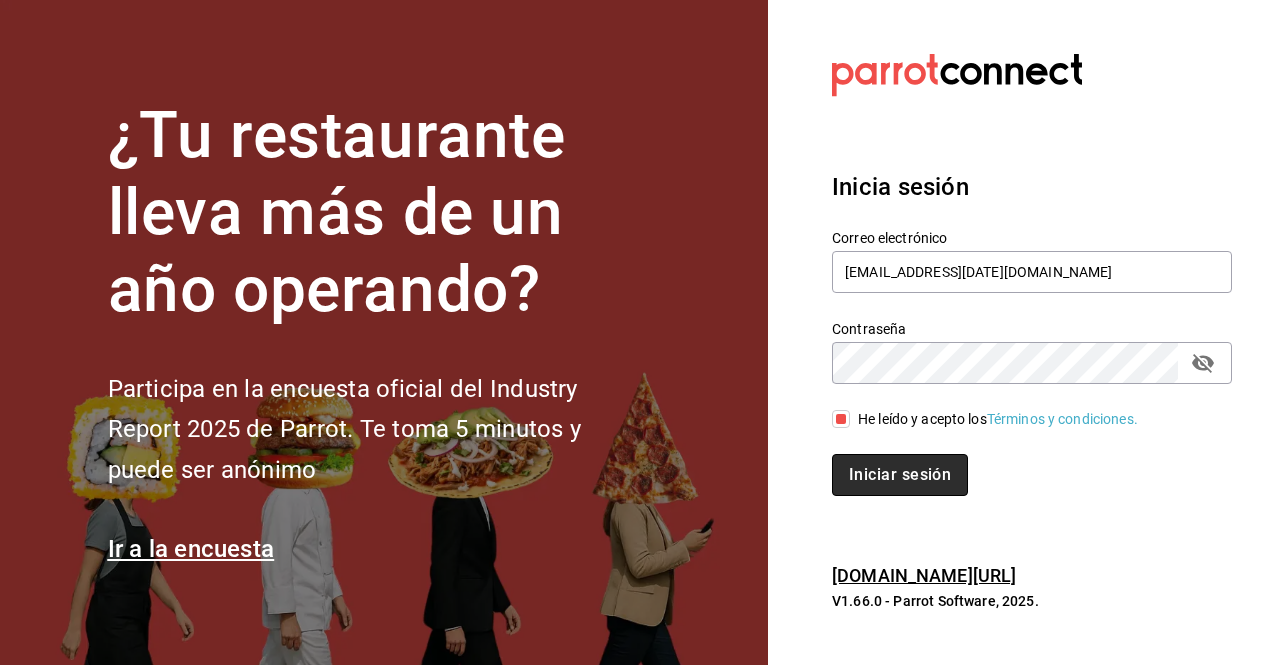 click on "Iniciar sesión" at bounding box center [900, 475] 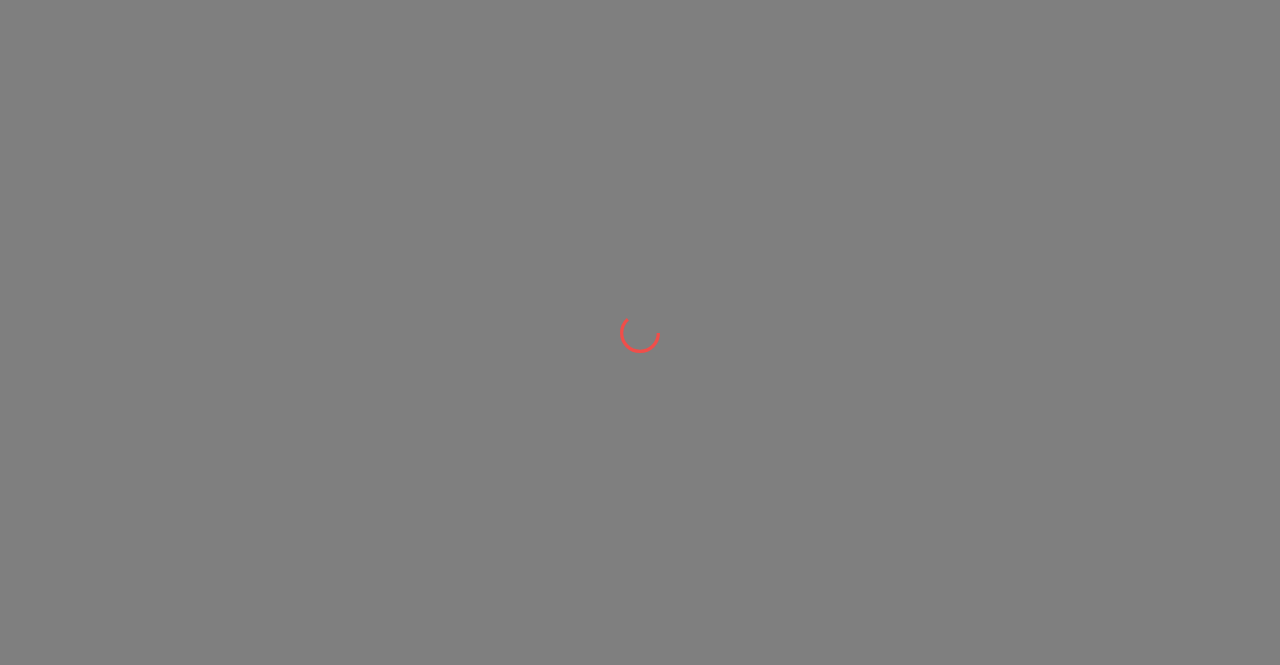 scroll, scrollTop: 0, scrollLeft: 0, axis: both 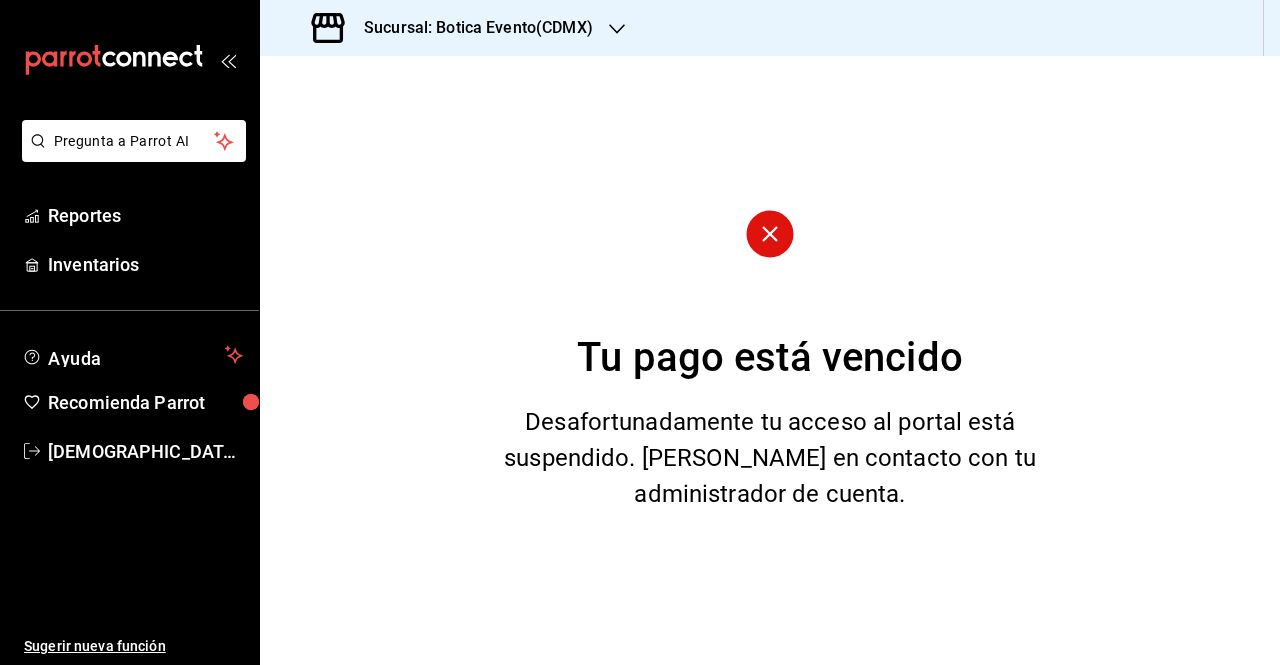 click on "Sucursal: Botica  Evento(CDMX)" at bounding box center [470, 28] 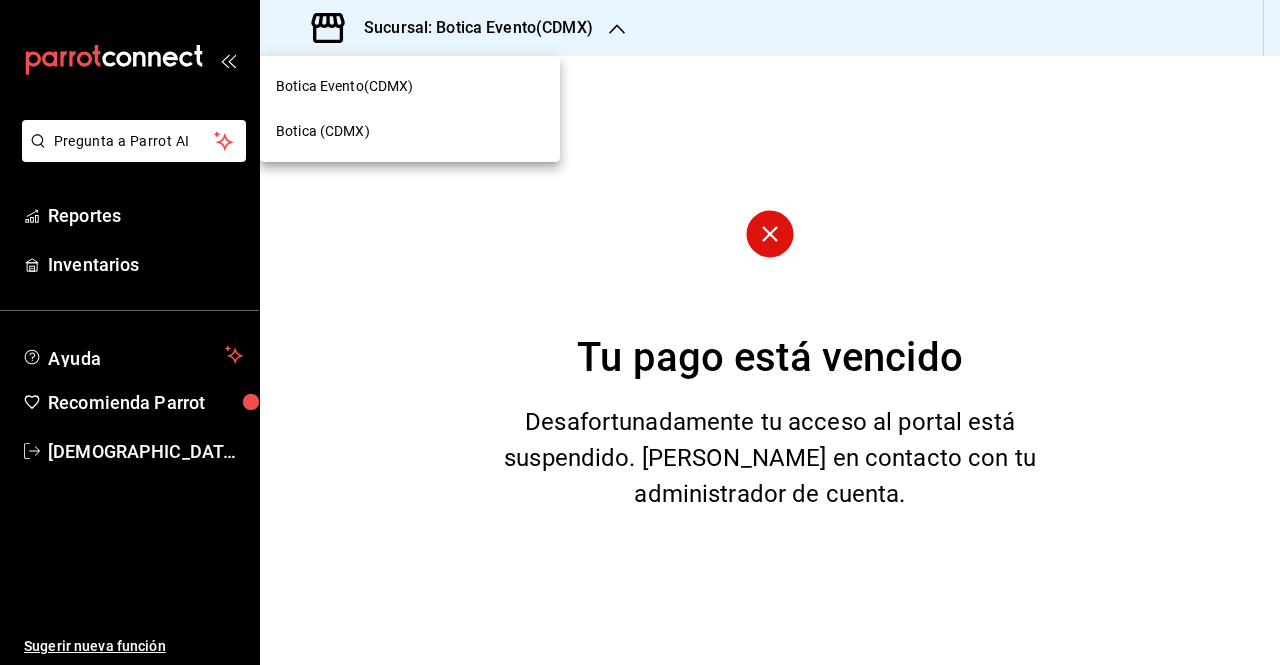 click on "Botica (CDMX)" at bounding box center (410, 131) 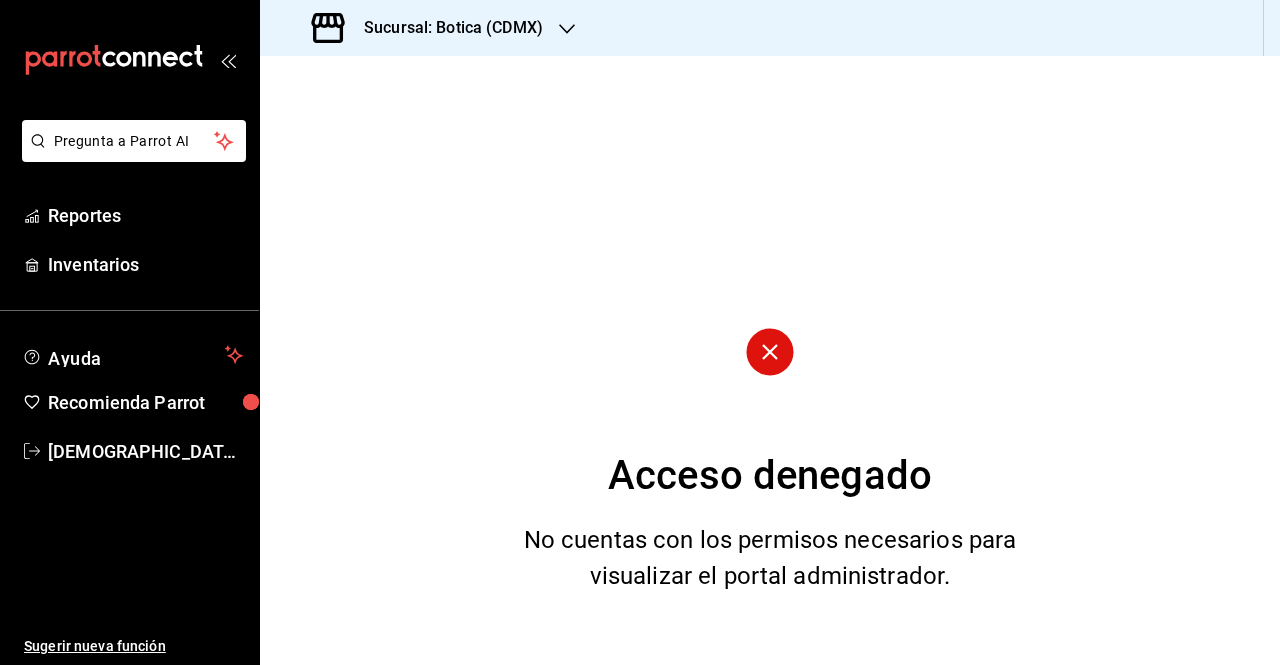 click 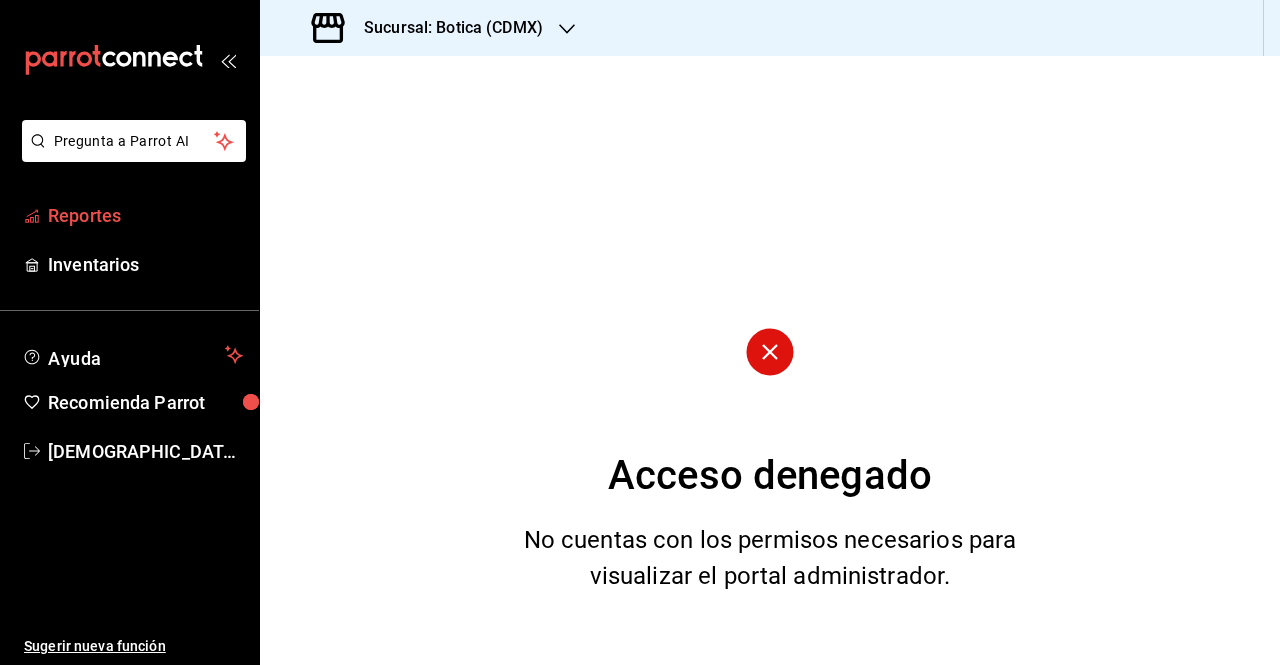 click on "Reportes" at bounding box center (129, 215) 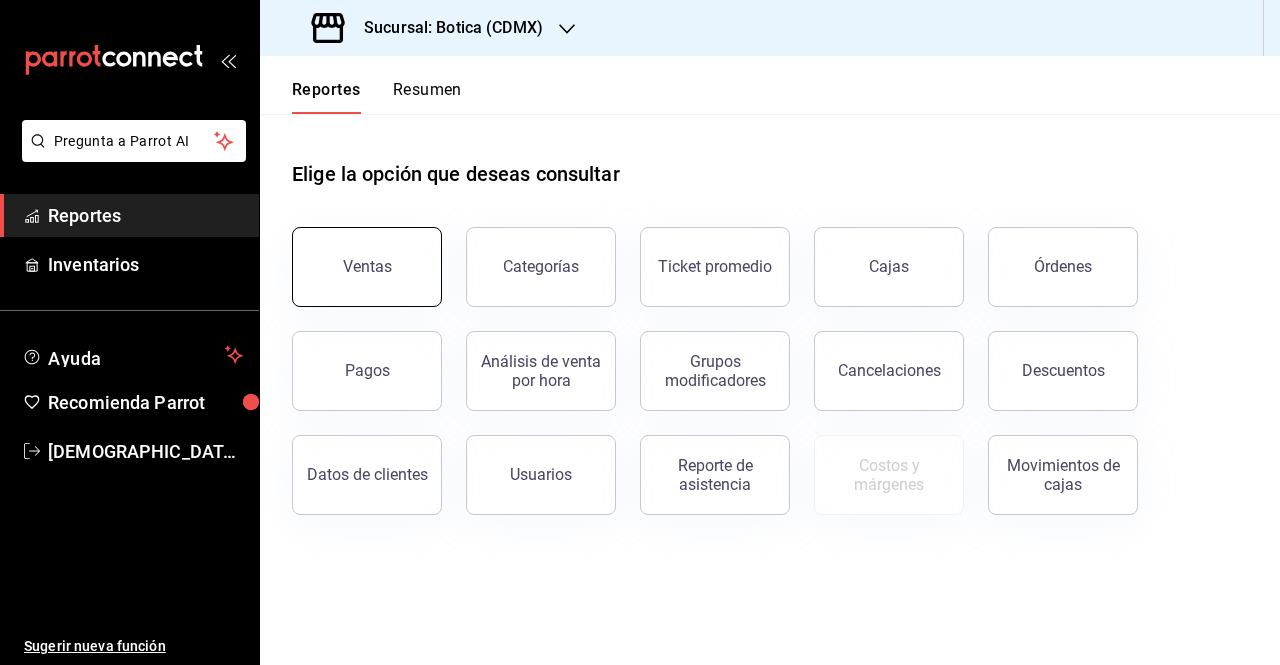 click on "Ventas" at bounding box center [367, 266] 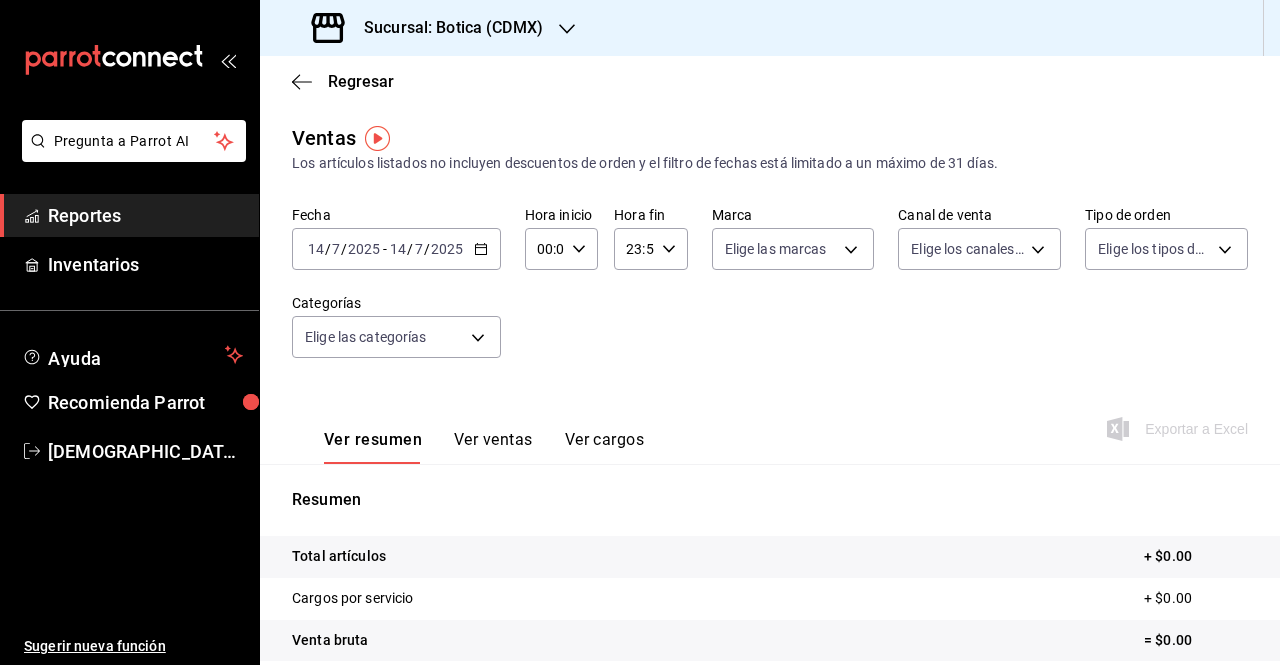 click on "[DATE] [DATE] - [DATE] [DATE]" at bounding box center (396, 249) 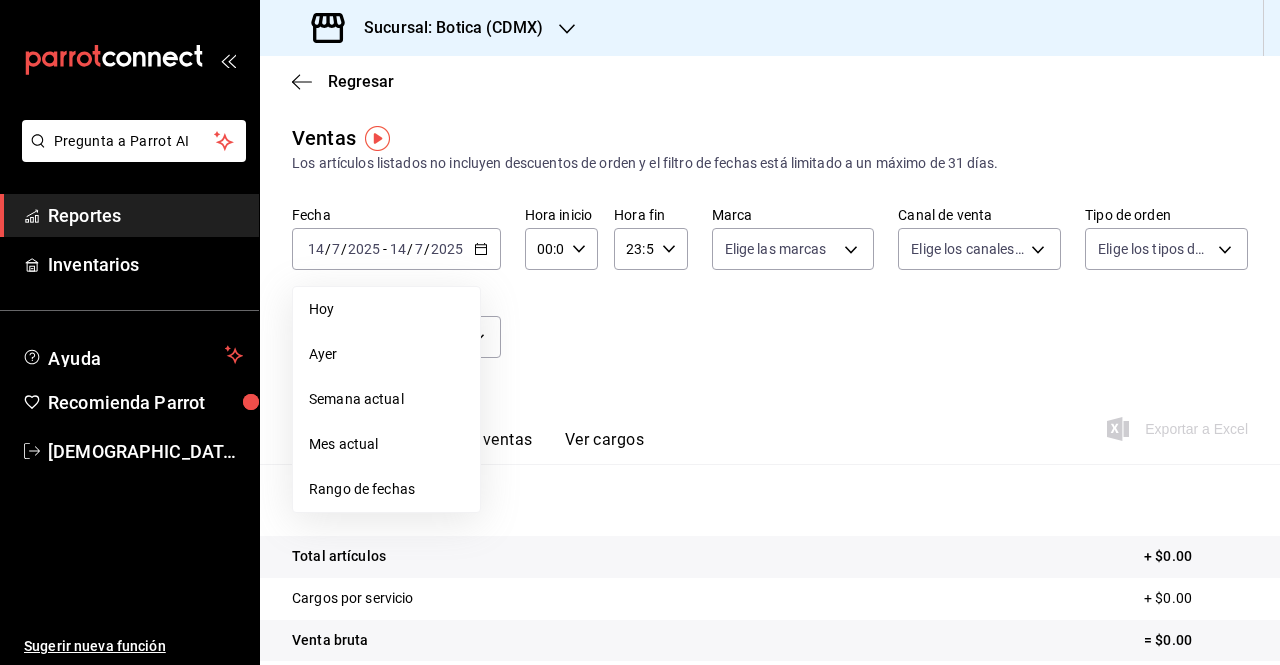click on "23:59" at bounding box center [633, 249] 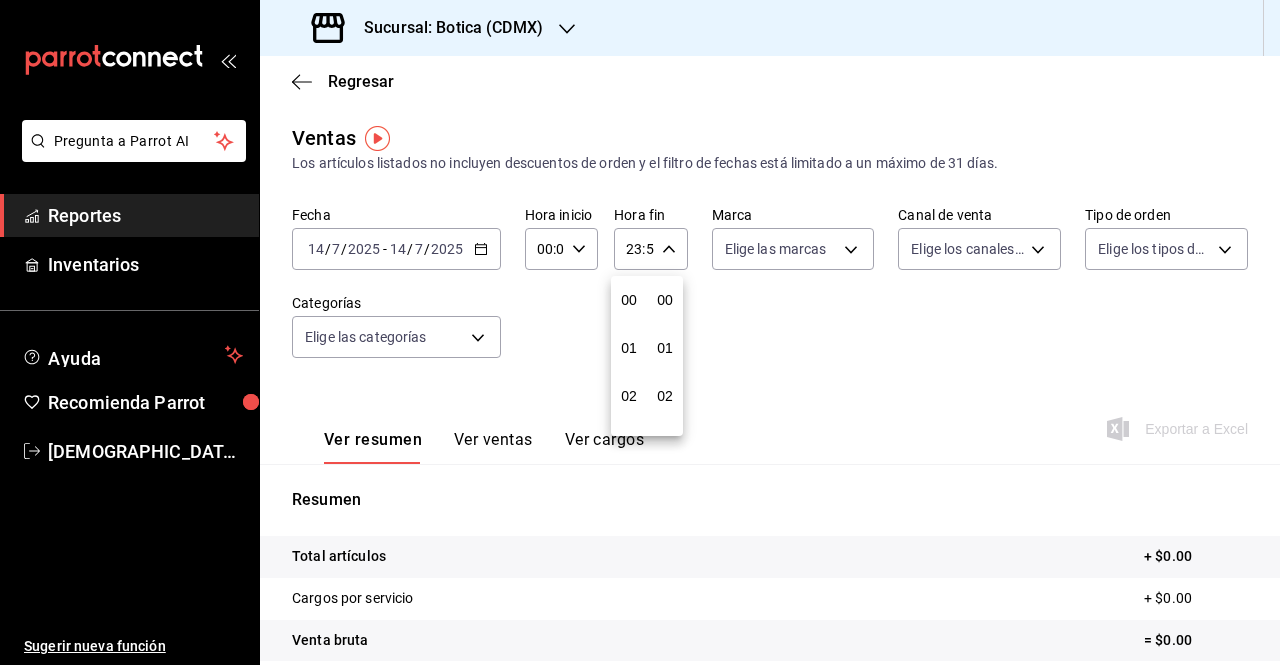 scroll, scrollTop: 992, scrollLeft: 0, axis: vertical 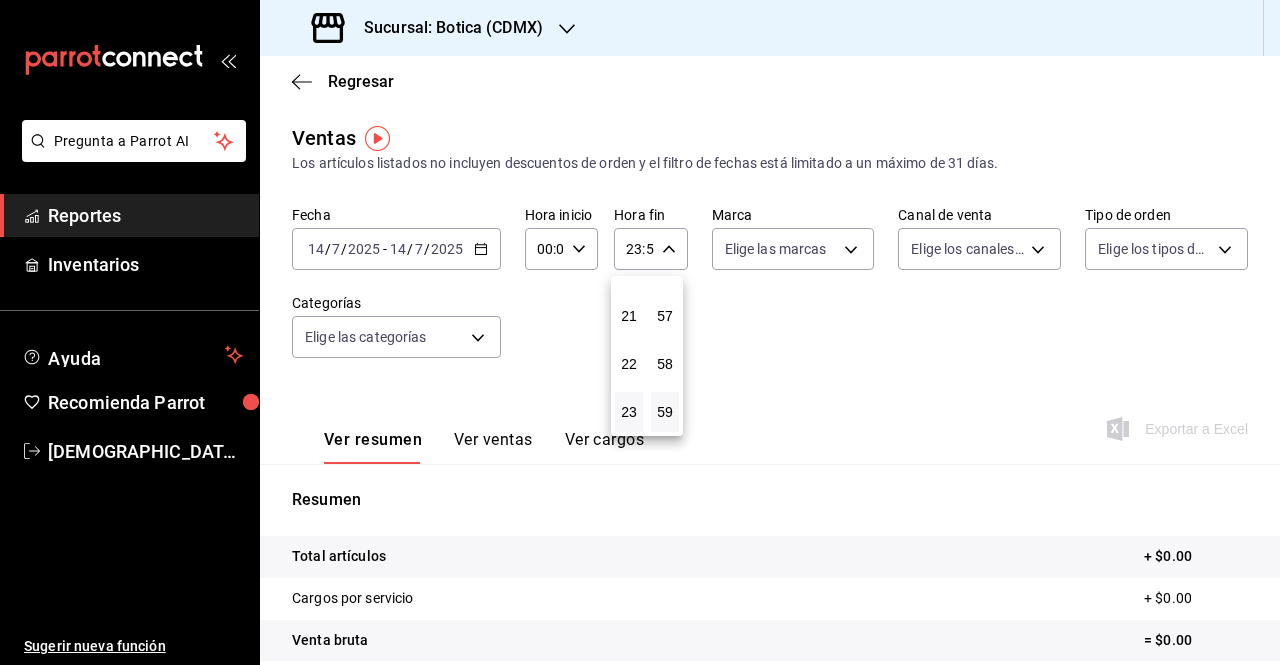 click at bounding box center [640, 332] 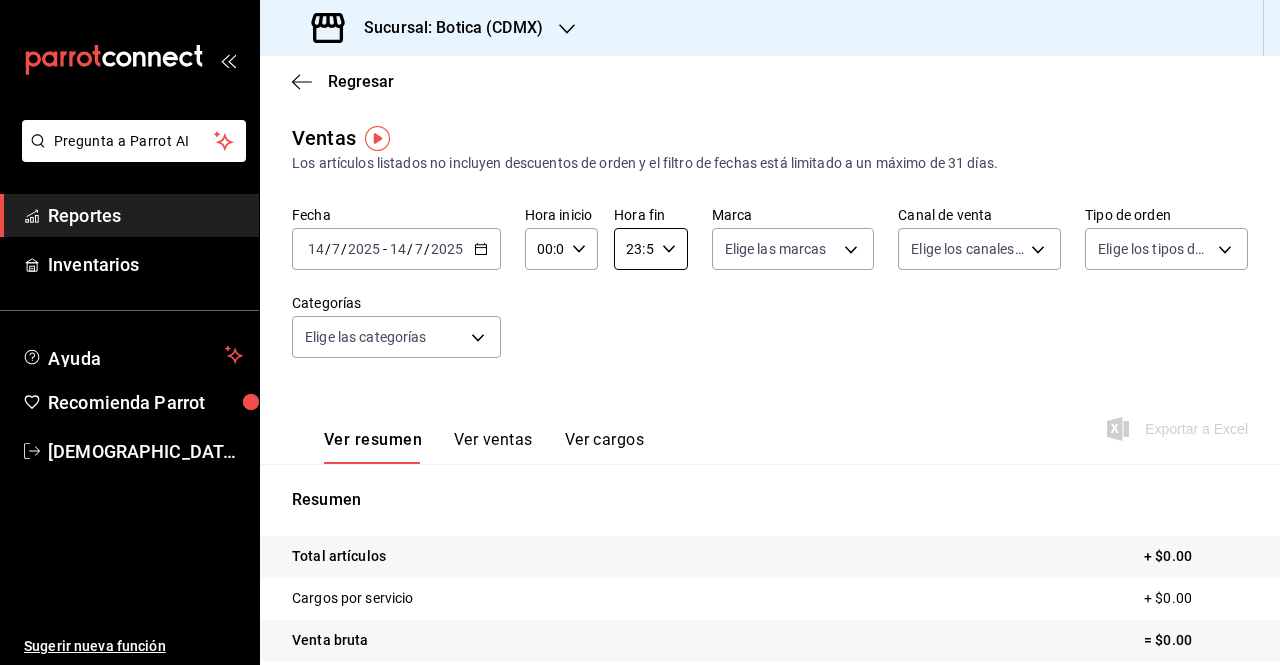 click 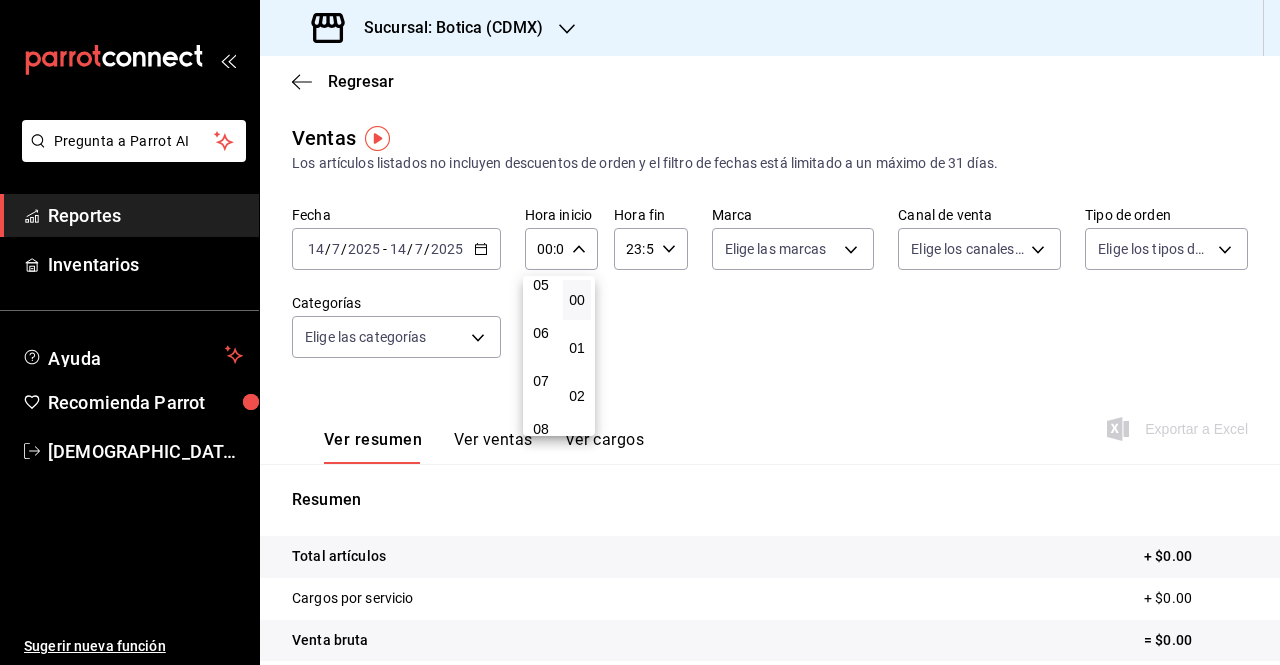 scroll, scrollTop: 246, scrollLeft: 0, axis: vertical 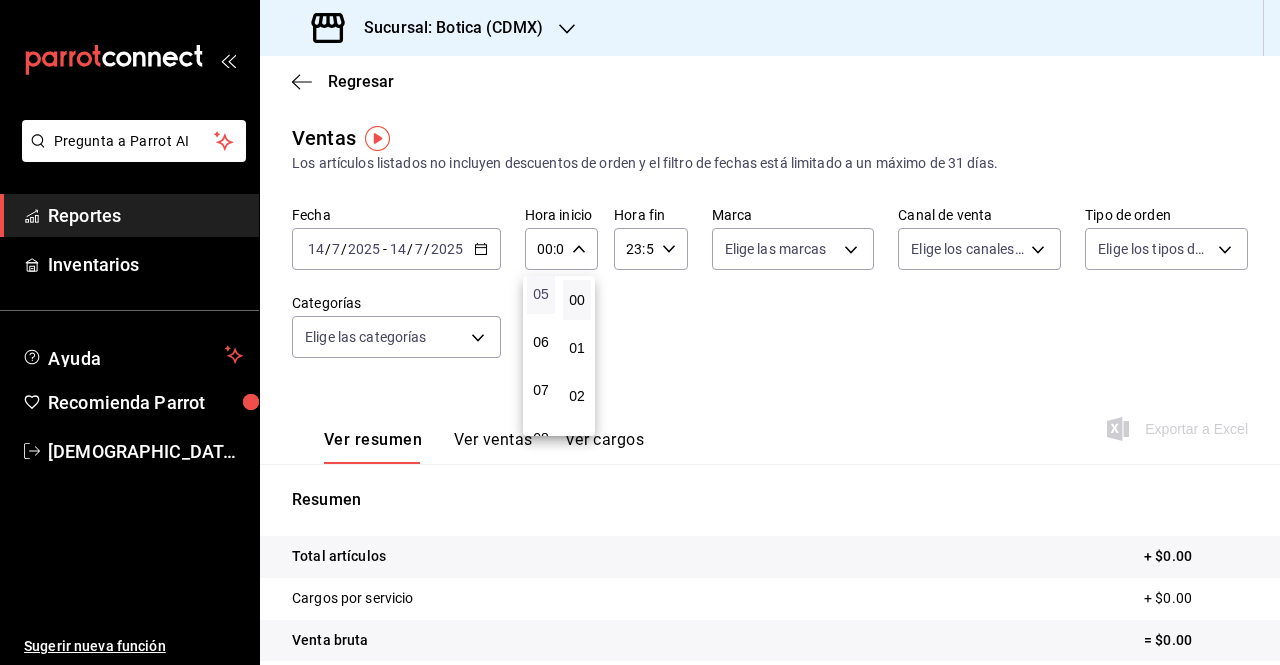 click on "05" at bounding box center [541, 294] 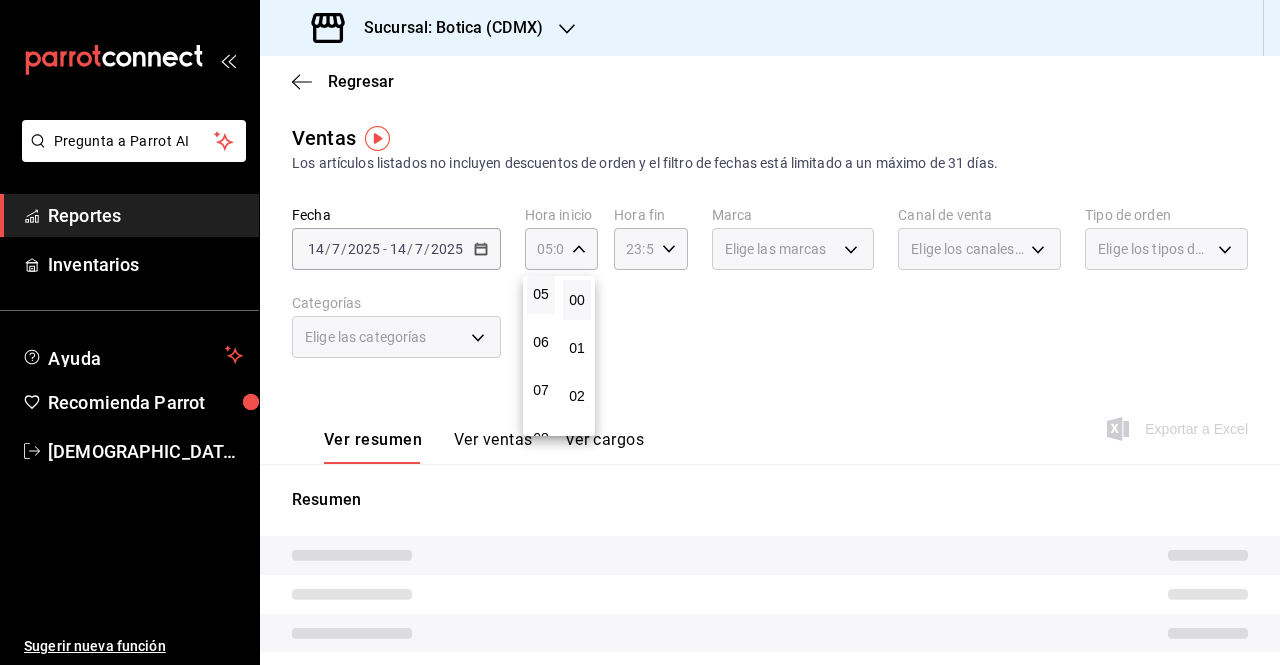 click at bounding box center [640, 332] 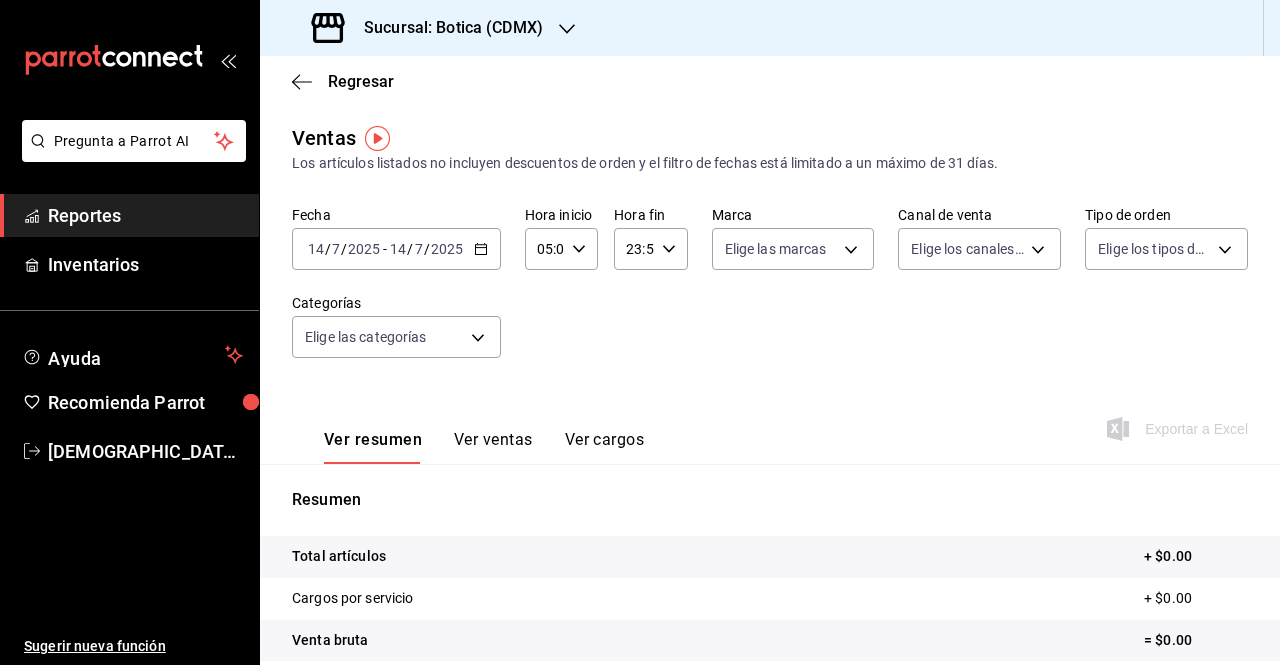 click 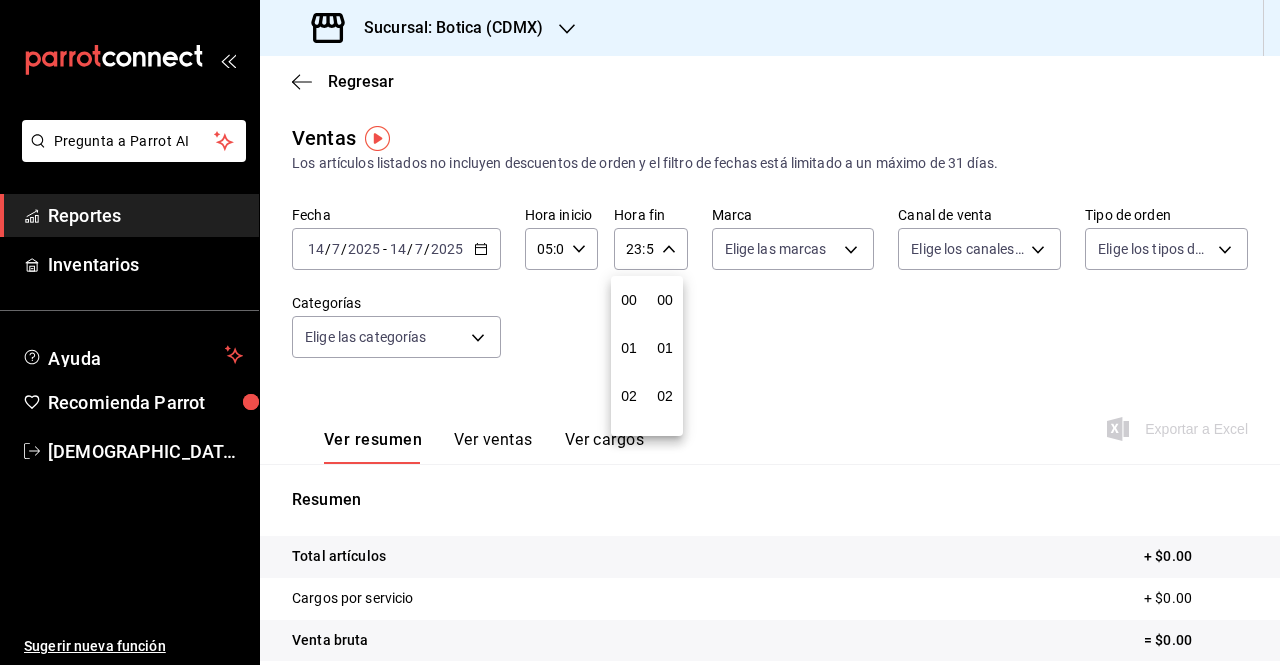 scroll, scrollTop: 992, scrollLeft: 0, axis: vertical 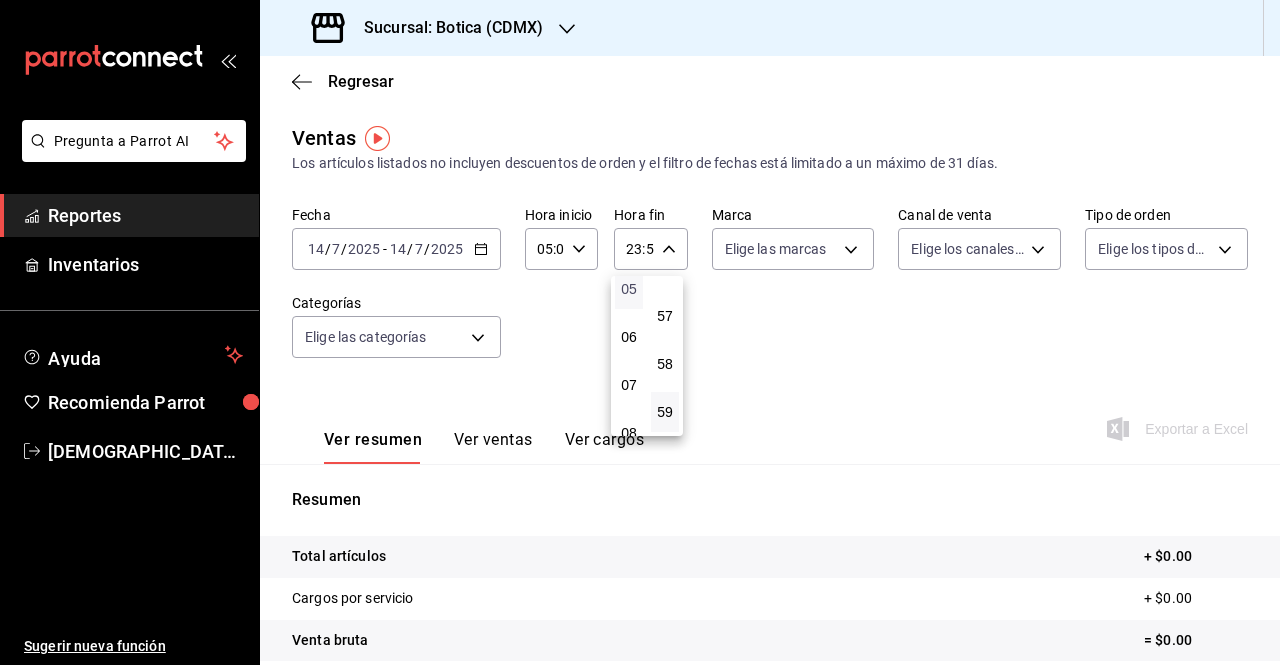 click on "05" at bounding box center [629, 289] 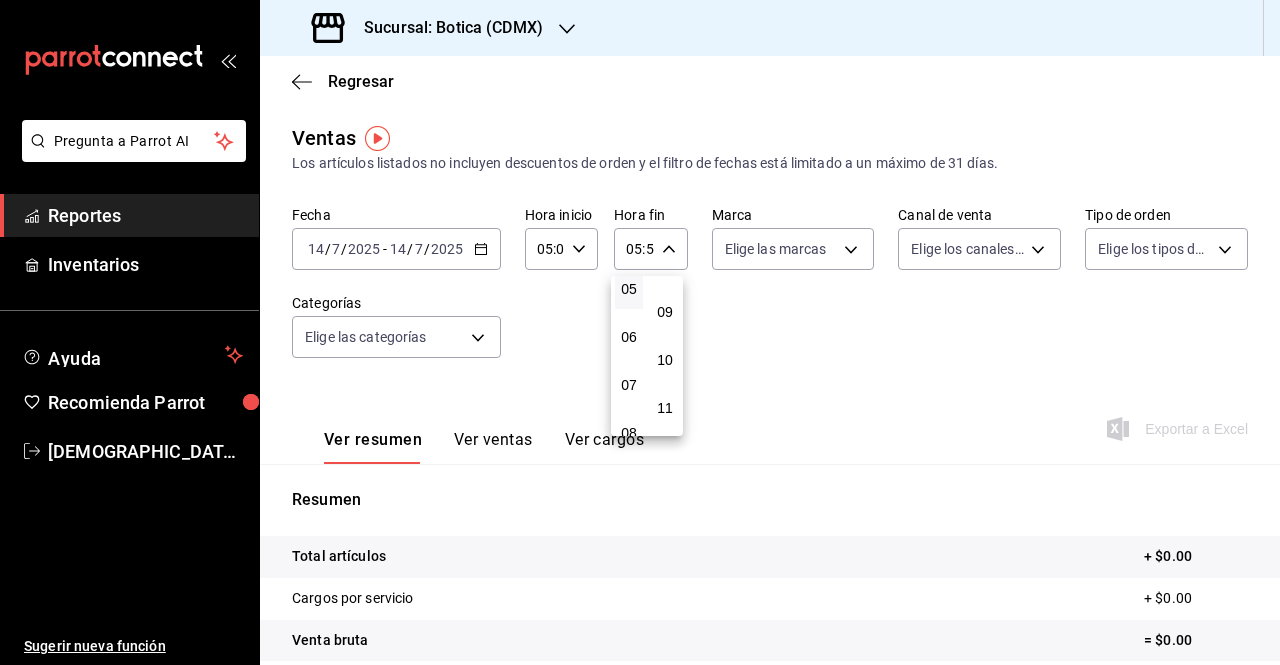scroll, scrollTop: 0, scrollLeft: 0, axis: both 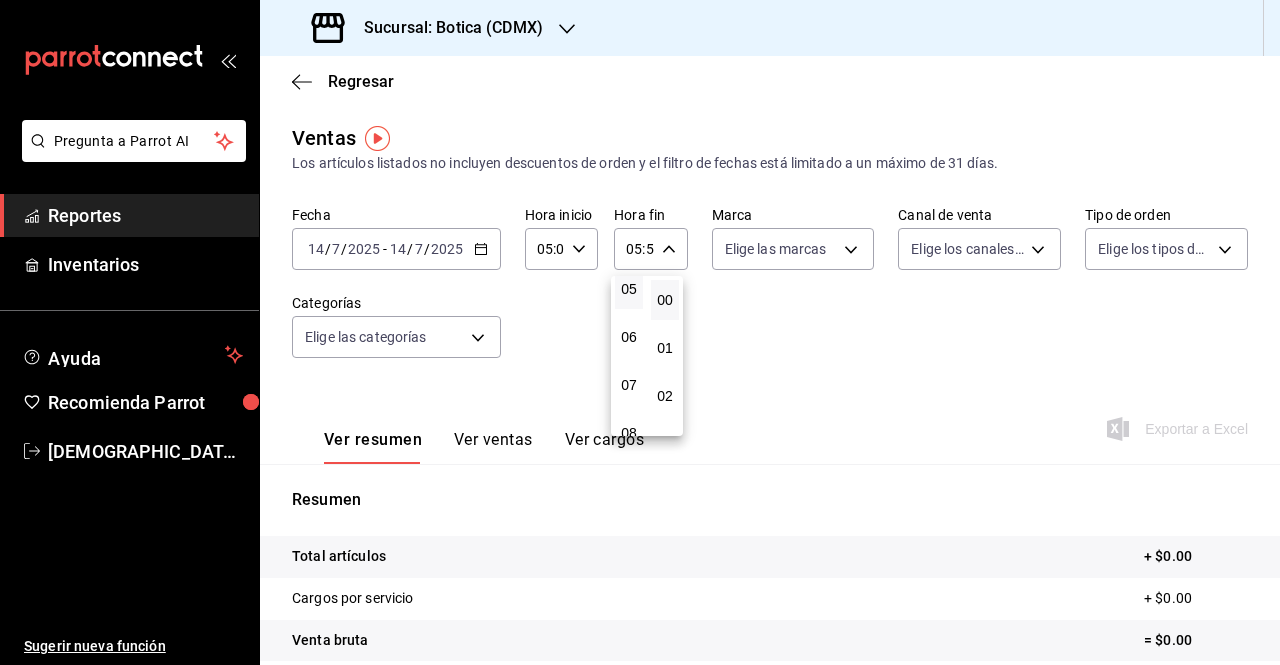 click on "00" at bounding box center (665, 300) 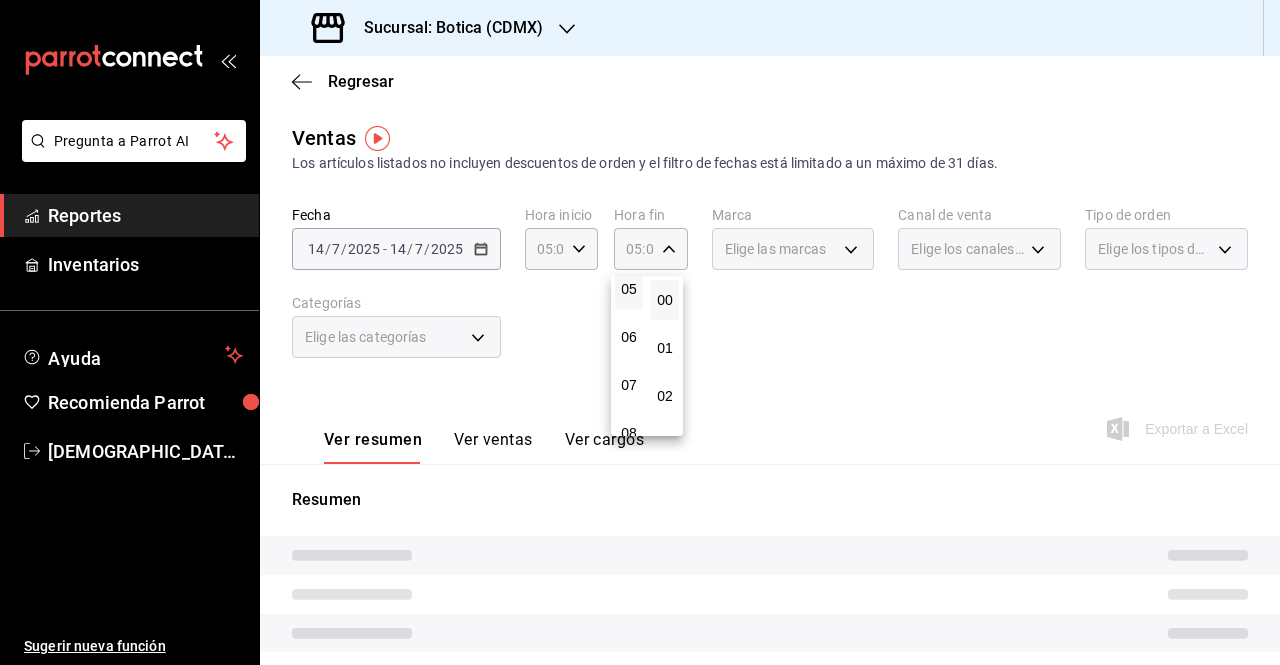 click at bounding box center [640, 332] 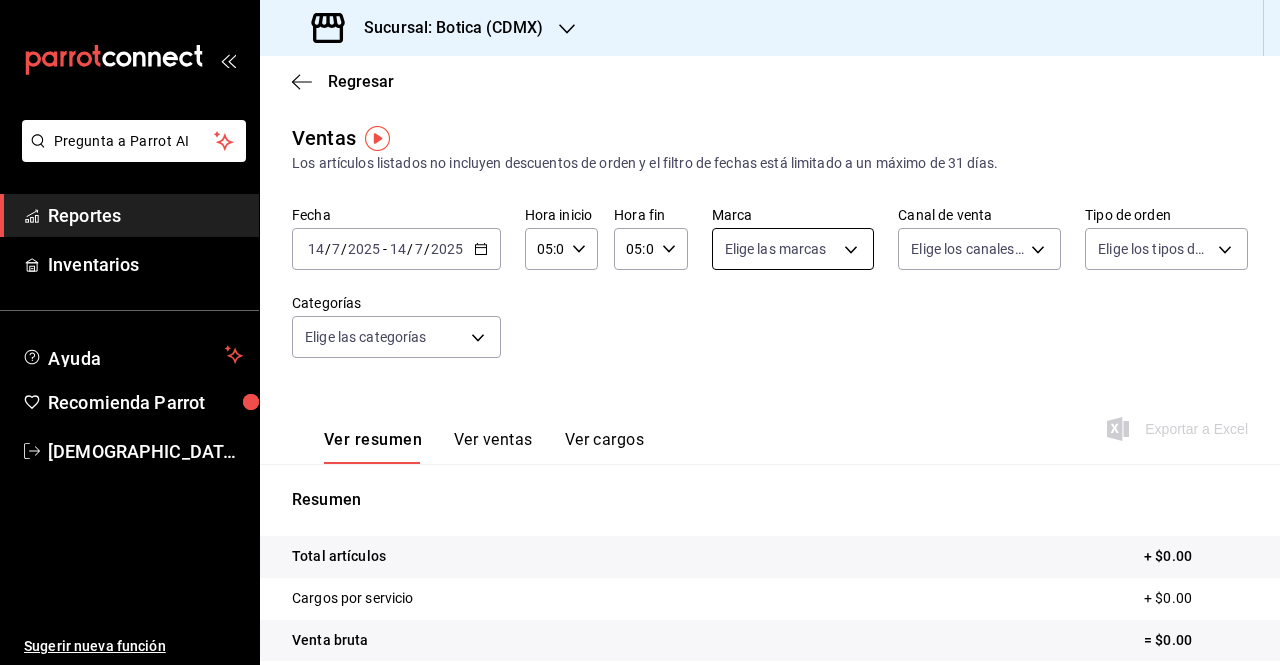 click on "Pregunta a Parrot AI Reportes   Inventarios   Ayuda Recomienda Parrot   [PERSON_NAME][DATE]   Sugerir nueva función   Sucursal: Botica (CDMX) Regresar Ventas Los artículos listados no incluyen descuentos de orden y el filtro de fechas está limitado a un máximo de 31 días. Fecha [DATE] [DATE] - [DATE] [DATE] Hora inicio 05:00 Hora inicio Hora fin 05:00 Hora fin Marca Elige las marcas Canal de venta Elige los canales de venta Tipo de orden Elige los tipos de orden Categorías Elige las categorías Ver resumen Ver ventas Ver cargos Exportar a Excel Resumen Total artículos + $0.00 Cargos por servicio + $0.00 Venta bruta = $0.00 Descuentos totales - $0.00 Certificados de regalo - $0.00 Venta total = $0.00 Impuestos - $0.00 Venta neta = $0.00 GANA 1 MES GRATIS EN TU SUSCRIPCIÓN AQUÍ Ver video tutorial Ir a video Pregunta a Parrot AI Reportes   Inventarios   Ayuda Recomienda Parrot   [PERSON_NAME][DATE]   Sugerir nueva función   Visitar centro de ayuda [PHONE_NUMBER] [EMAIL_ADDRESS][DOMAIN_NAME]" at bounding box center (640, 332) 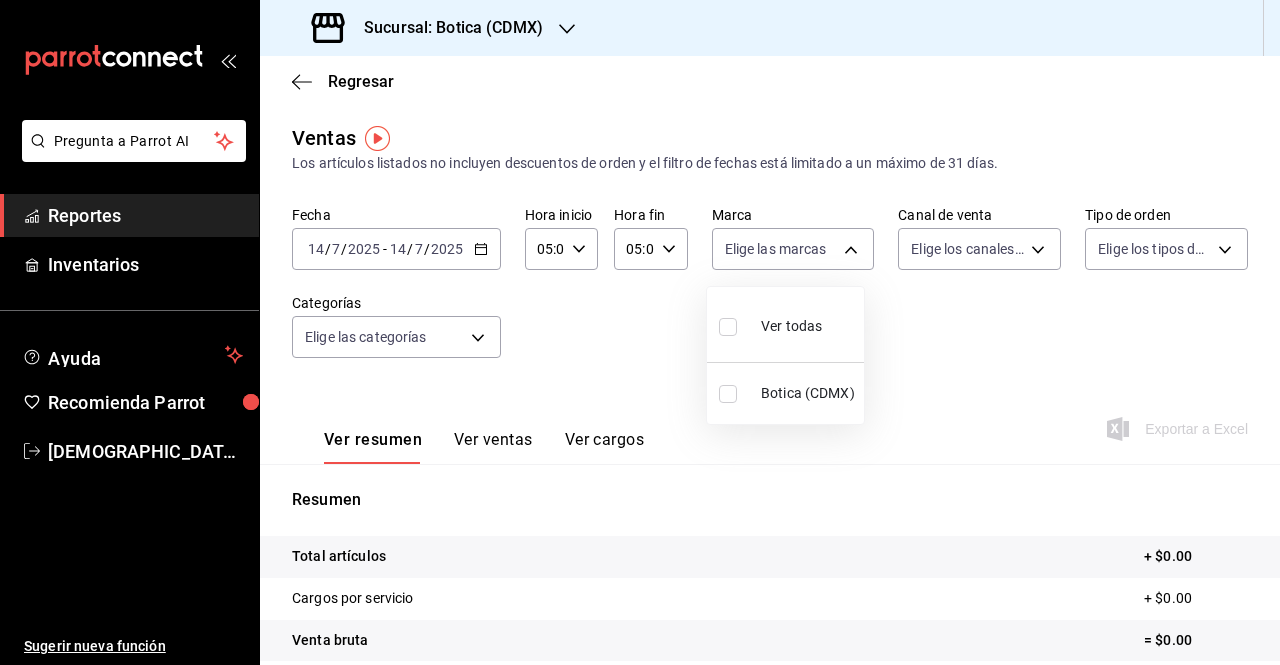 click at bounding box center [728, 327] 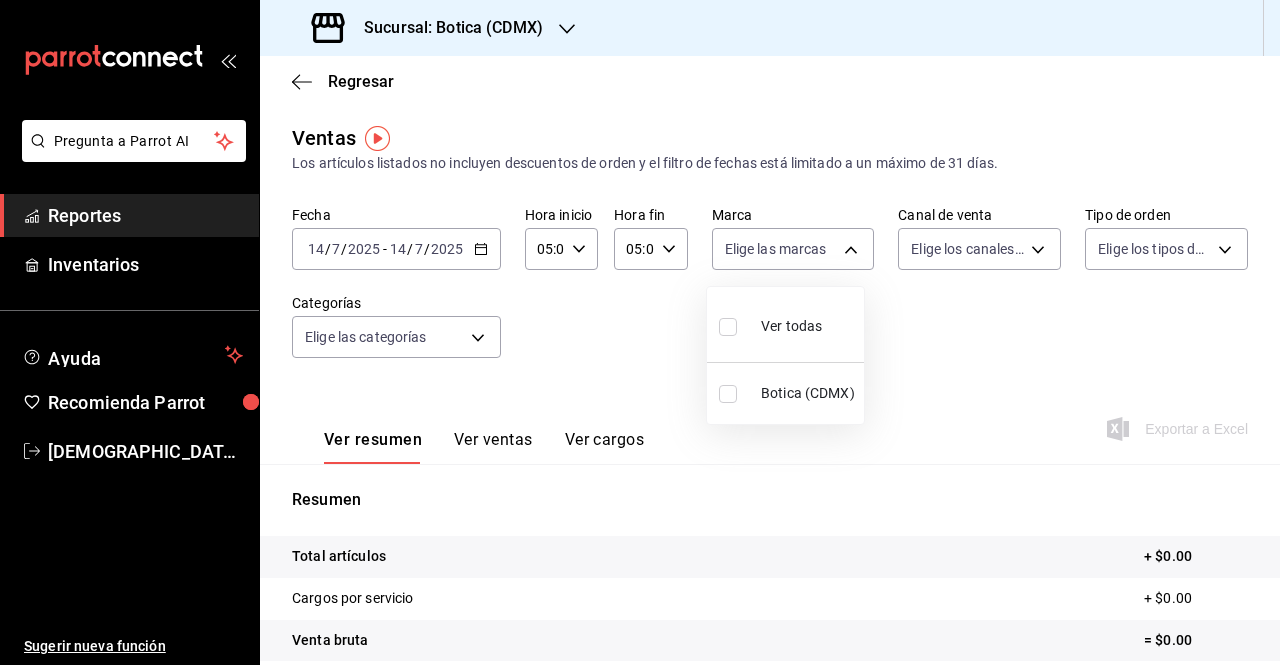 checkbox on "true" 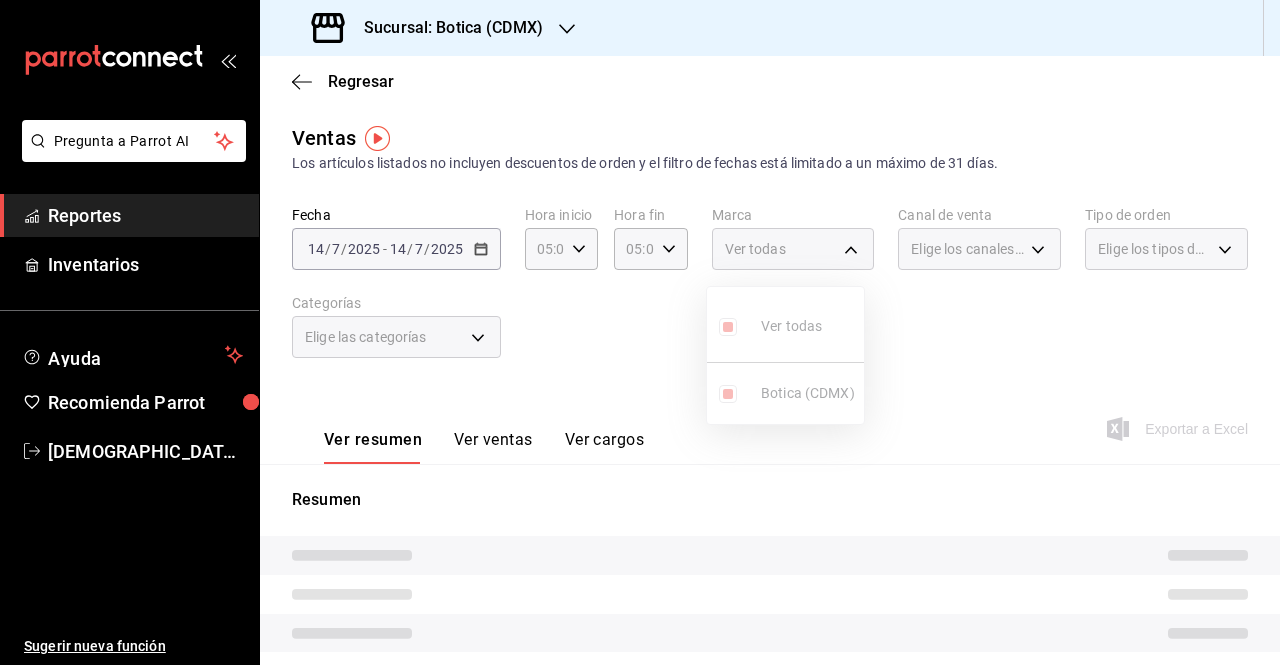 click at bounding box center (640, 332) 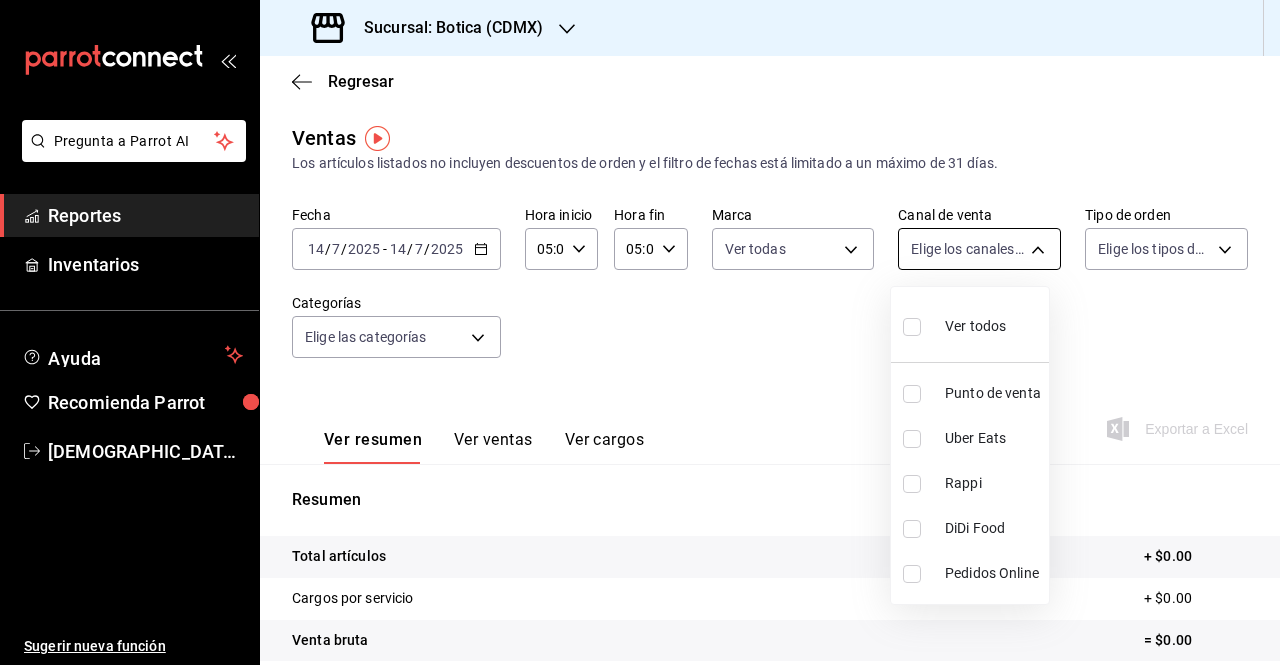 click on "Pregunta a Parrot AI Reportes   Inventarios   Ayuda Recomienda Parrot   [PERSON_NAME][DATE]   Sugerir nueva función   Sucursal: Botica (CDMX) Regresar Ventas Los artículos listados no incluyen descuentos de orden y el filtro de fechas está limitado a un máximo de 31 días. Fecha [DATE] [DATE] - [DATE] [DATE] Hora inicio 05:00 Hora inicio Hora fin 05:00 Hora fin Marca Ver todas d5352a43-907b-4cea-af89-ed5f283426a2 Canal de venta Elige los canales de venta Tipo de orden Elige los tipos de orden Categorías Elige las categorías Ver resumen Ver ventas Ver cargos Exportar a Excel Resumen Total artículos + $0.00 Cargos por servicio + $0.00 Venta bruta = $0.00 Descuentos totales - $0.00 Certificados de regalo - $0.00 Venta total = $0.00 Impuestos - $0.00 Venta neta = $0.00 GANA 1 MES GRATIS EN TU SUSCRIPCIÓN AQUÍ Ver video tutorial Ir a video Pregunta a Parrot AI Reportes   Inventarios   Ayuda Recomienda Parrot   [PERSON_NAME][DATE]   Sugerir nueva función   Visitar centro de ayuda Ver todos" at bounding box center (640, 332) 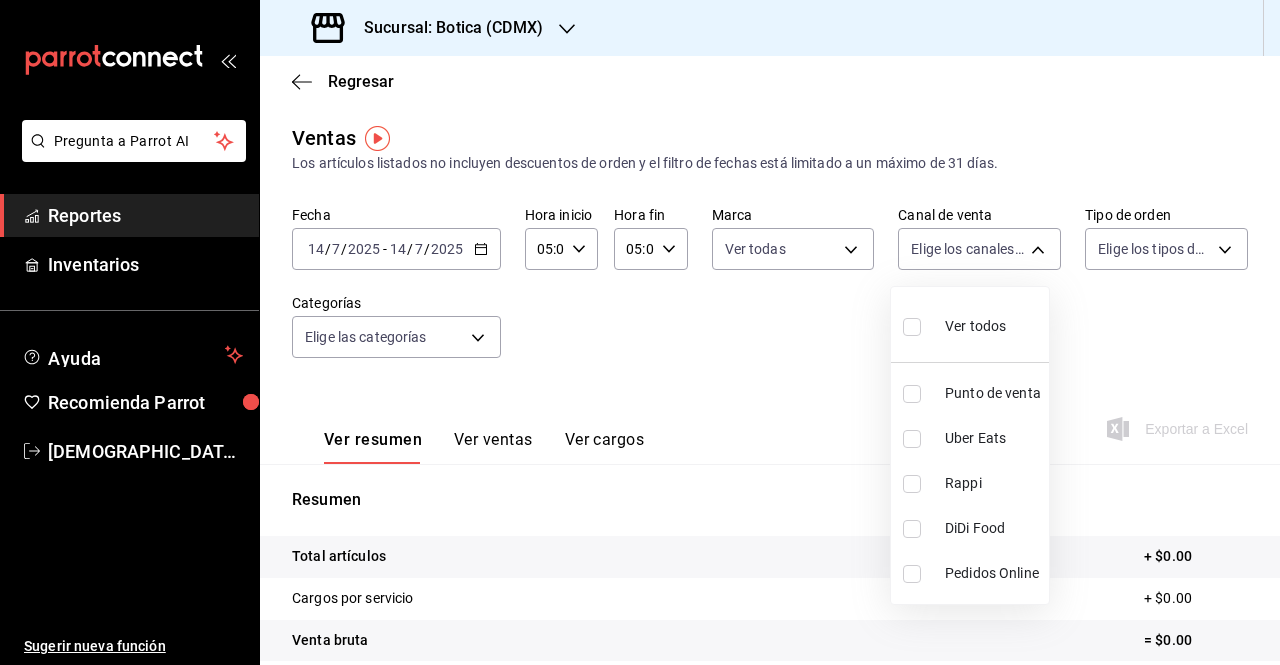 click at bounding box center (912, 327) 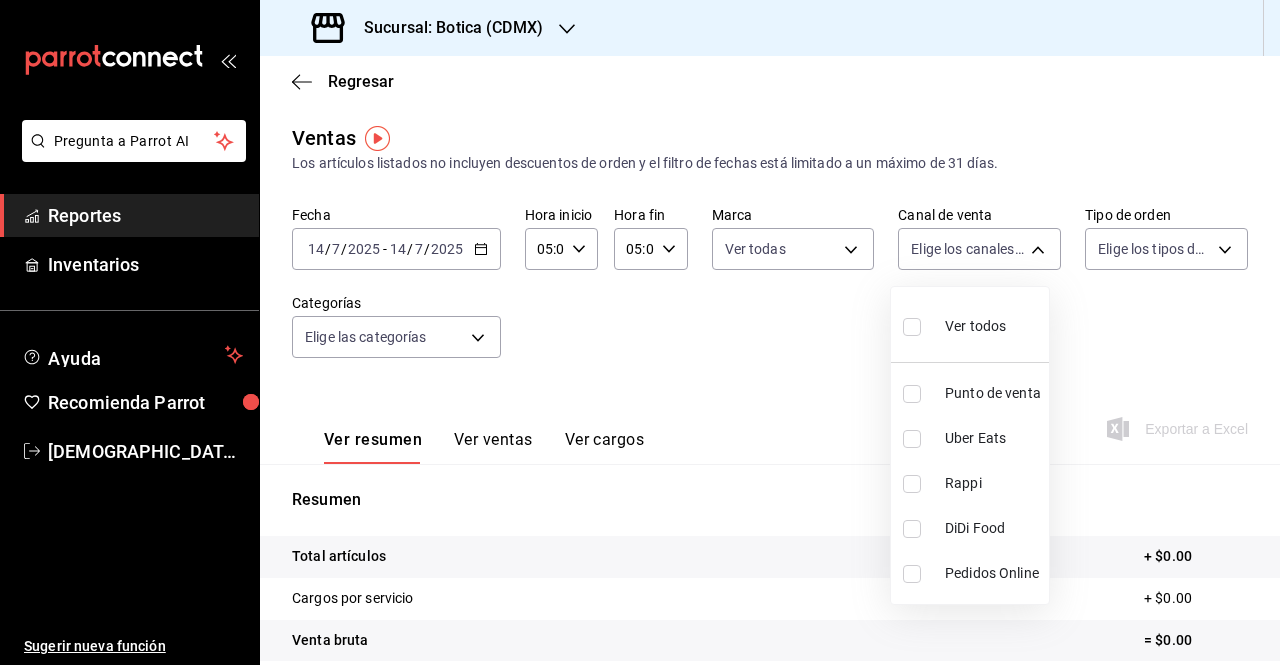 checkbox on "true" 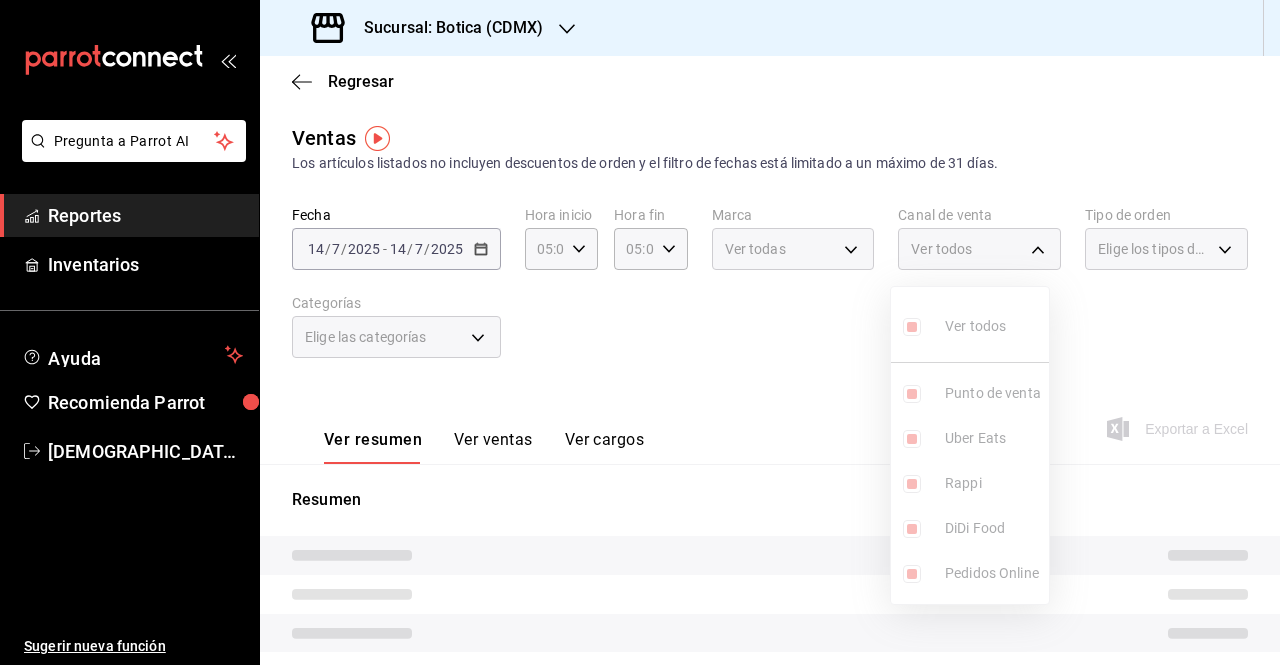 click on "Ver todos Punto de venta Uber Eats Rappi DiDi Food Pedidos Online" at bounding box center (970, 445) 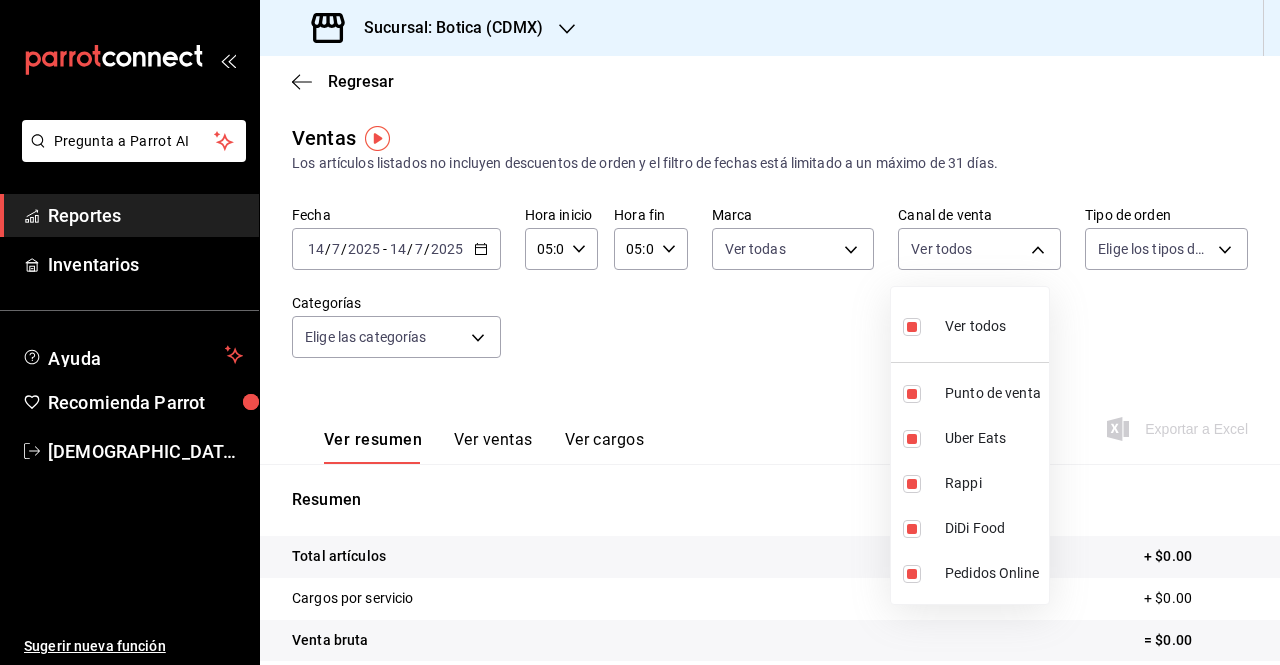 click at bounding box center (640, 332) 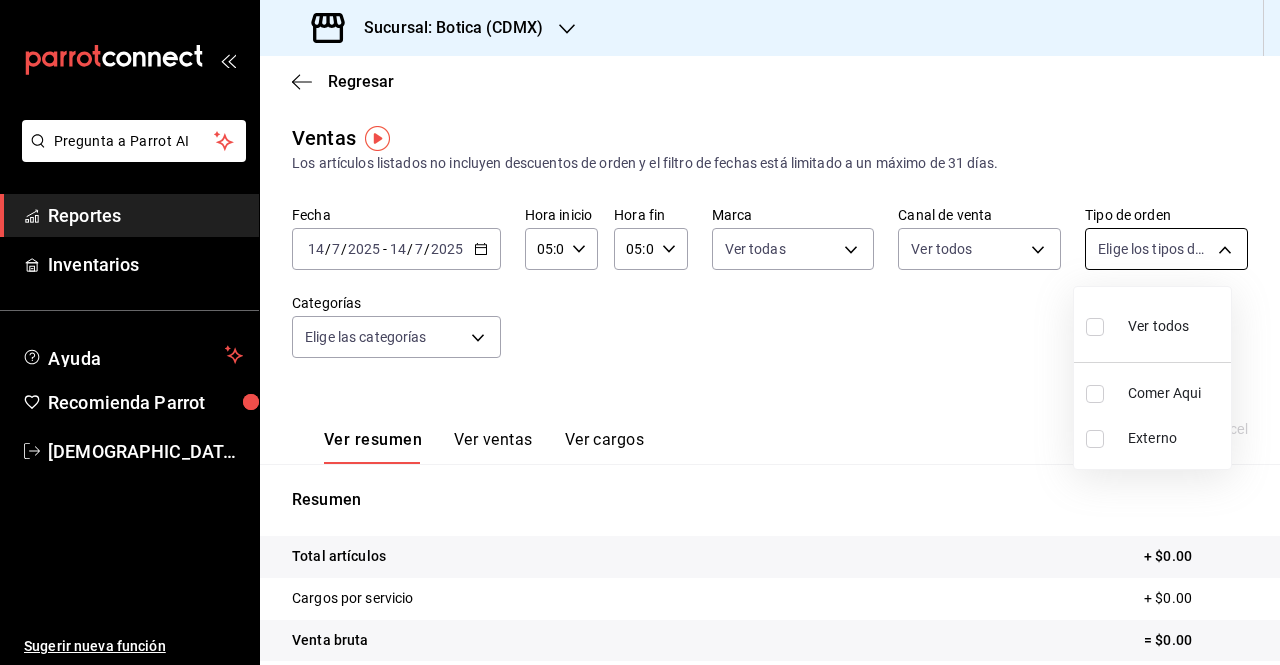 click on "Pregunta a Parrot AI Reportes   Inventarios   Ayuda Recomienda Parrot   [PERSON_NAME][DATE]   Sugerir nueva función   Sucursal: Botica (CDMX) Regresar Ventas Los artículos listados no incluyen descuentos de orden y el filtro de fechas está limitado a un máximo de 31 días. Fecha [DATE] [DATE] - [DATE] [DATE] Hora inicio 05:00 Hora inicio Hora fin 05:00 Hora fin Marca Ver todas d5352a43-907b-4cea-af89-ed5f283426a2 Canal de venta Ver todos PARROT,UBER_EATS,RAPPI,DIDI_FOOD,ONLINE Tipo de orden Elige los tipos de orden Categorías Elige las categorías Ver resumen Ver ventas Ver cargos Exportar a Excel Resumen Total artículos + $0.00 Cargos por servicio + $0.00 Venta bruta = $0.00 Descuentos totales - $0.00 Certificados de regalo - $0.00 Venta total = $0.00 Impuestos - $0.00 Venta neta = $0.00 GANA 1 MES GRATIS EN TU SUSCRIPCIÓN AQUÍ Ver video tutorial Ir a video Pregunta a Parrot AI Reportes   Inventarios   Ayuda Recomienda Parrot   [PERSON_NAME][DATE]   Sugerir nueva función   Ver todos" at bounding box center (640, 332) 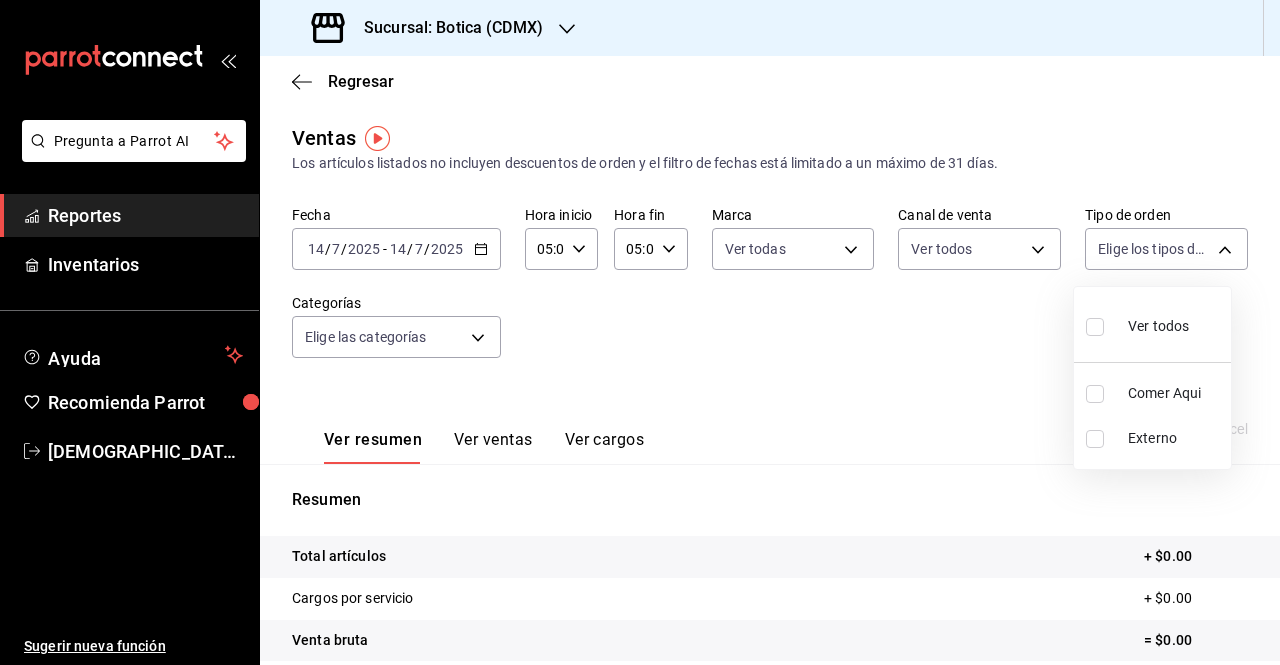 click at bounding box center [1095, 327] 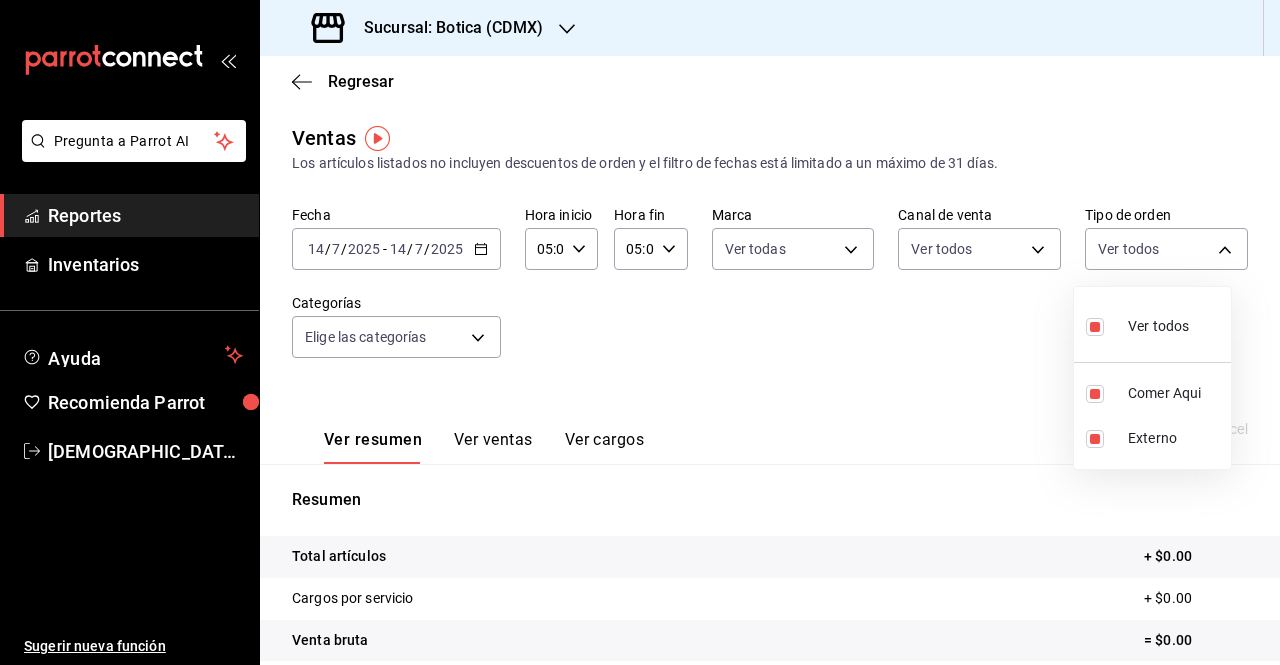 click at bounding box center [640, 332] 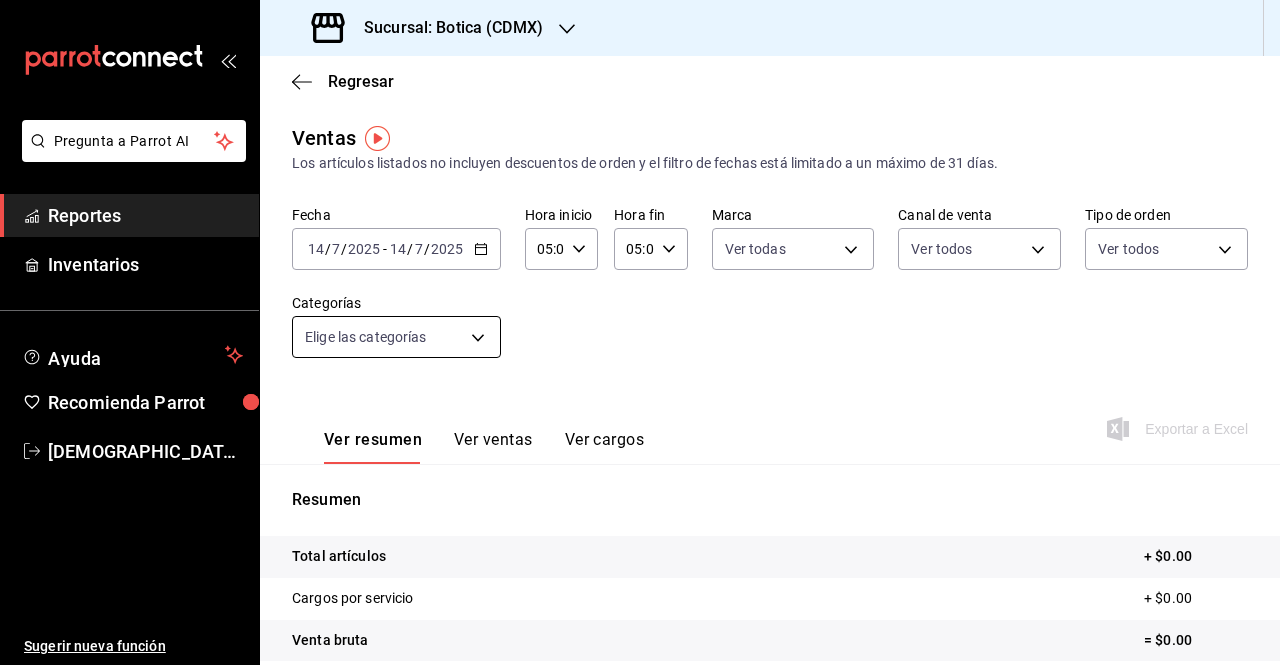 click on "Pregunta a Parrot AI Reportes   Inventarios   Ayuda Recomienda Parrot   [PERSON_NAME][DATE]   Sugerir nueva función   Sucursal: Botica (CDMX) Regresar Ventas Los artículos listados no incluyen descuentos de orden y el filtro de fechas está limitado a un máximo de 31 días. Fecha [DATE] [DATE] - [DATE] [DATE] Hora inicio 05:00 Hora inicio Hora fin 05:00 Hora fin Marca Ver todas d5352a43-907b-4cea-af89-ed5f283426a2 Canal de venta Ver todos PARROT,UBER_EATS,RAPPI,DIDI_FOOD,ONLINE Tipo de orden Ver todos 68b56432-bc7c-4df1-8cc3-4eafb59ca3cc,EXTERNAL Categorías Elige las categorías Ver resumen Ver ventas Ver cargos Exportar a Excel Resumen Total artículos + $0.00 Cargos por servicio + $0.00 Venta bruta = $0.00 Descuentos totales - $0.00 Certificados de regalo - $0.00 Venta total = $0.00 Impuestos - $0.00 Venta neta = $0.00 GANA 1 MES GRATIS EN TU SUSCRIPCIÓN AQUÍ Ver video tutorial Ir a video Pregunta a Parrot AI Reportes   Inventarios   Ayuda Recomienda Parrot   [PERSON_NAME][DATE]" at bounding box center [640, 332] 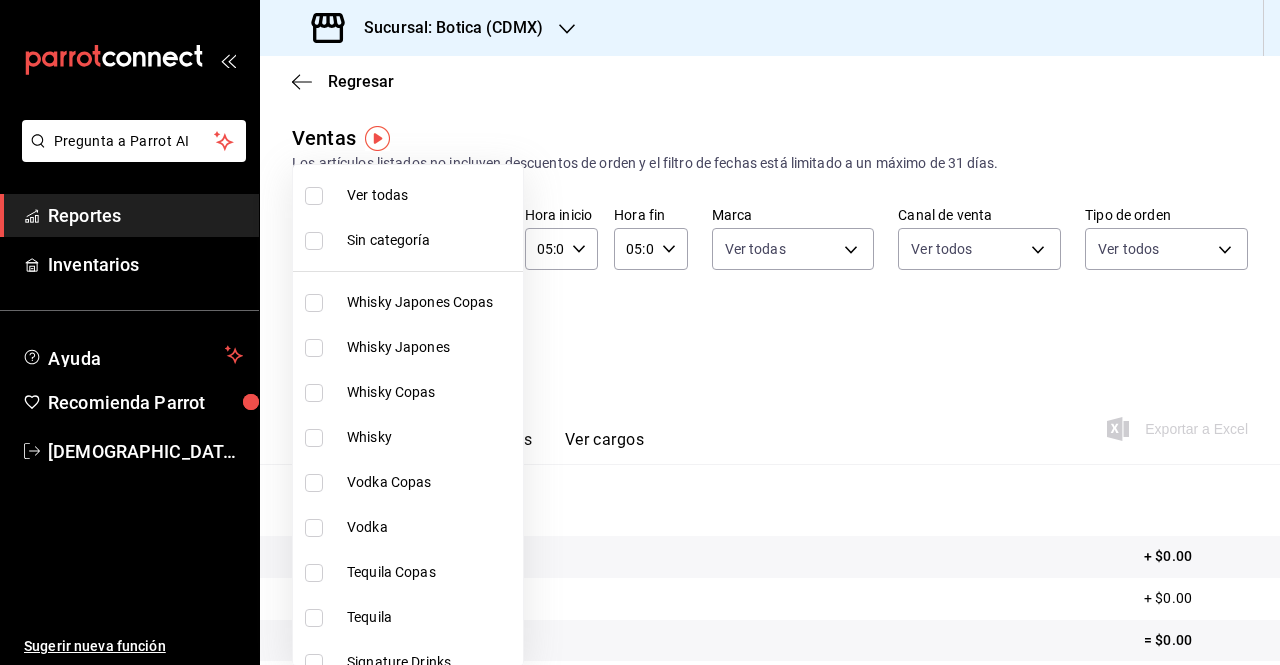 click at bounding box center (314, 196) 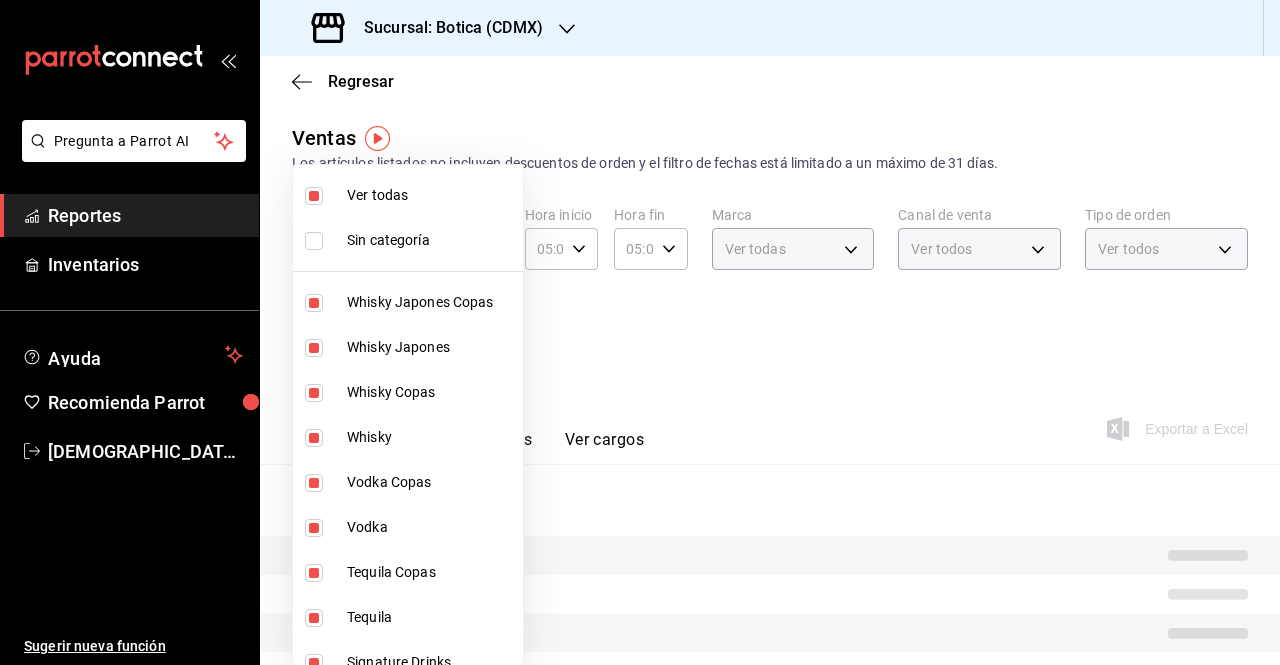 click at bounding box center (640, 332) 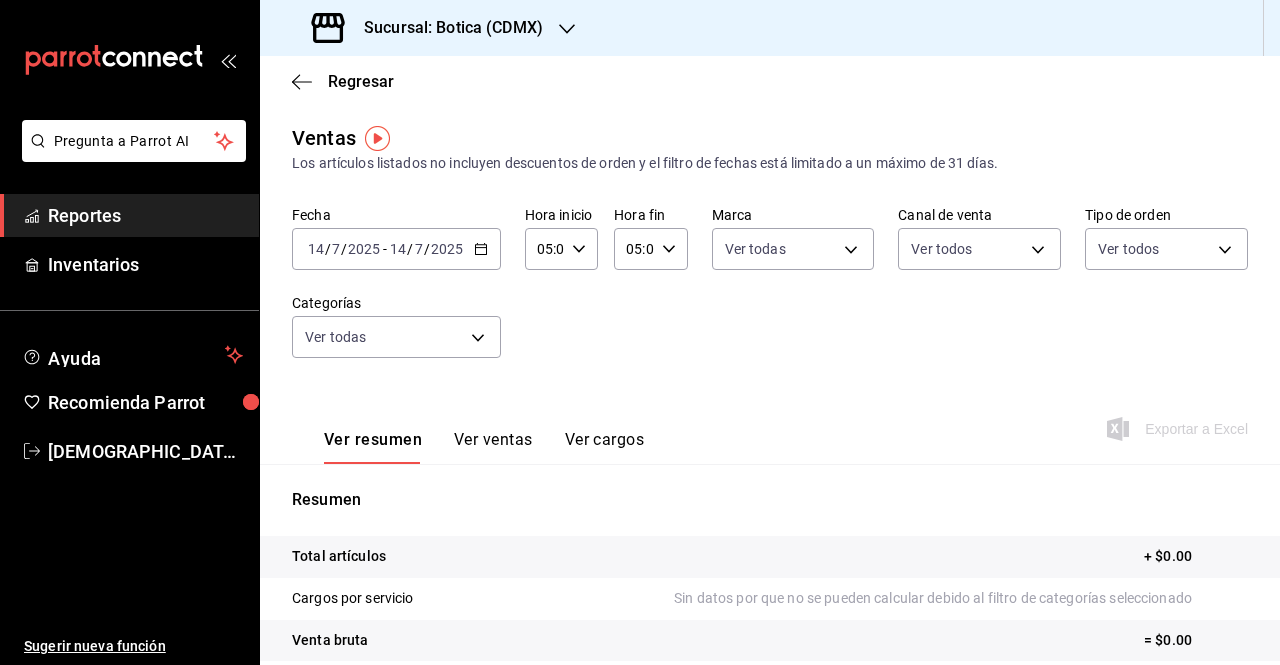 click on "[DATE] [DATE] - [DATE] [DATE]" at bounding box center [396, 249] 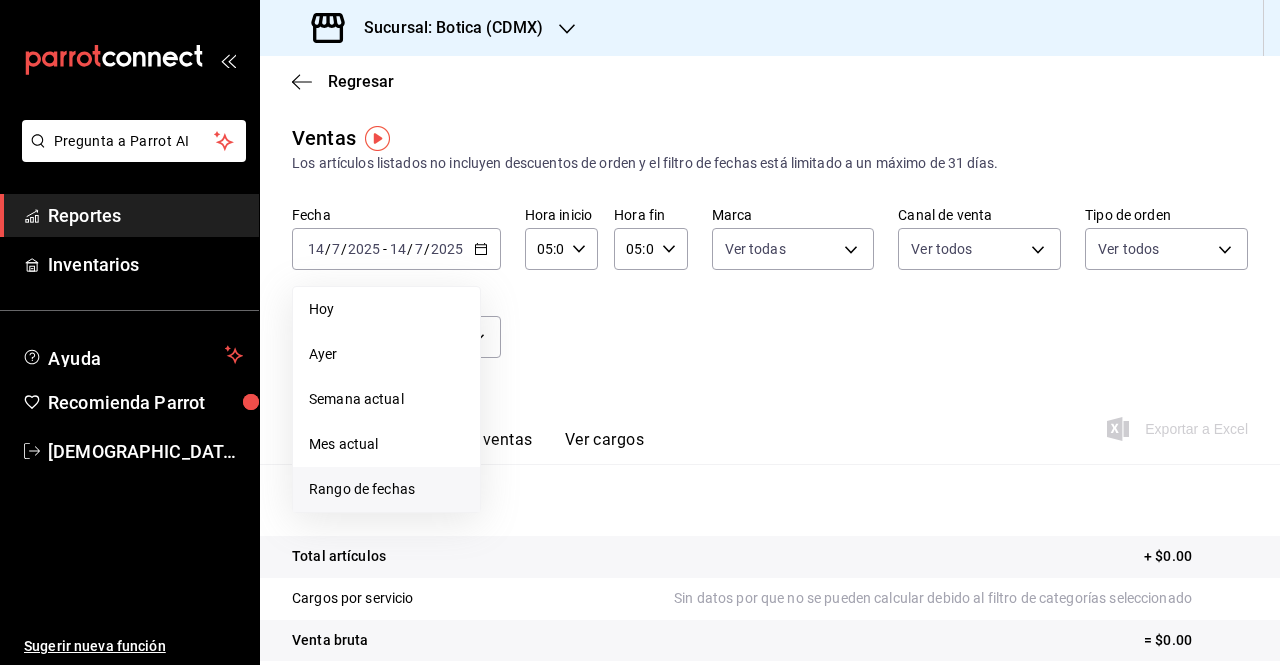 click on "Rango de fechas" at bounding box center (386, 489) 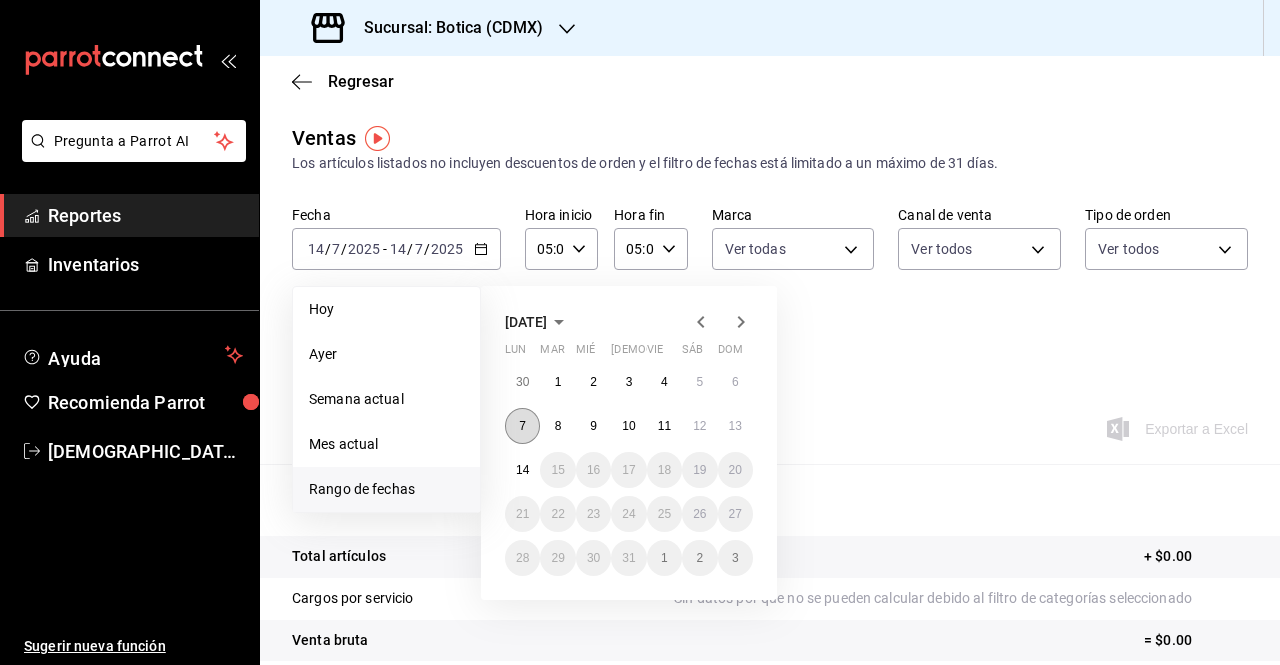 click on "7" at bounding box center [522, 426] 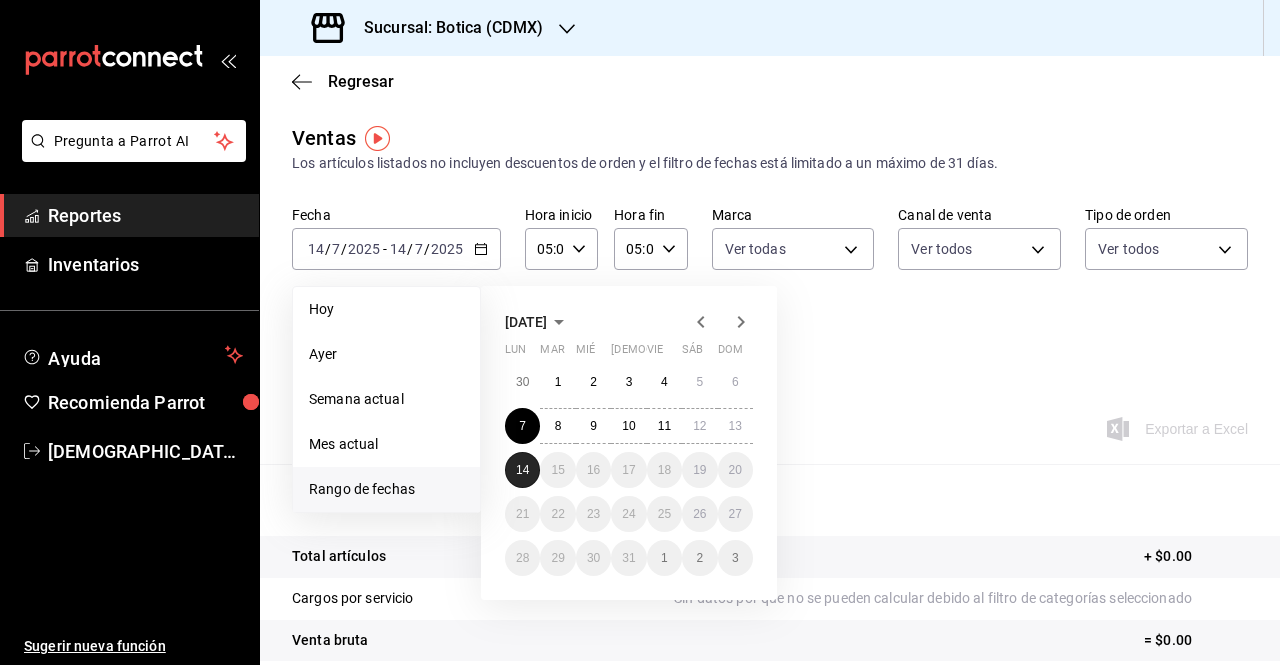 click on "14" at bounding box center [522, 470] 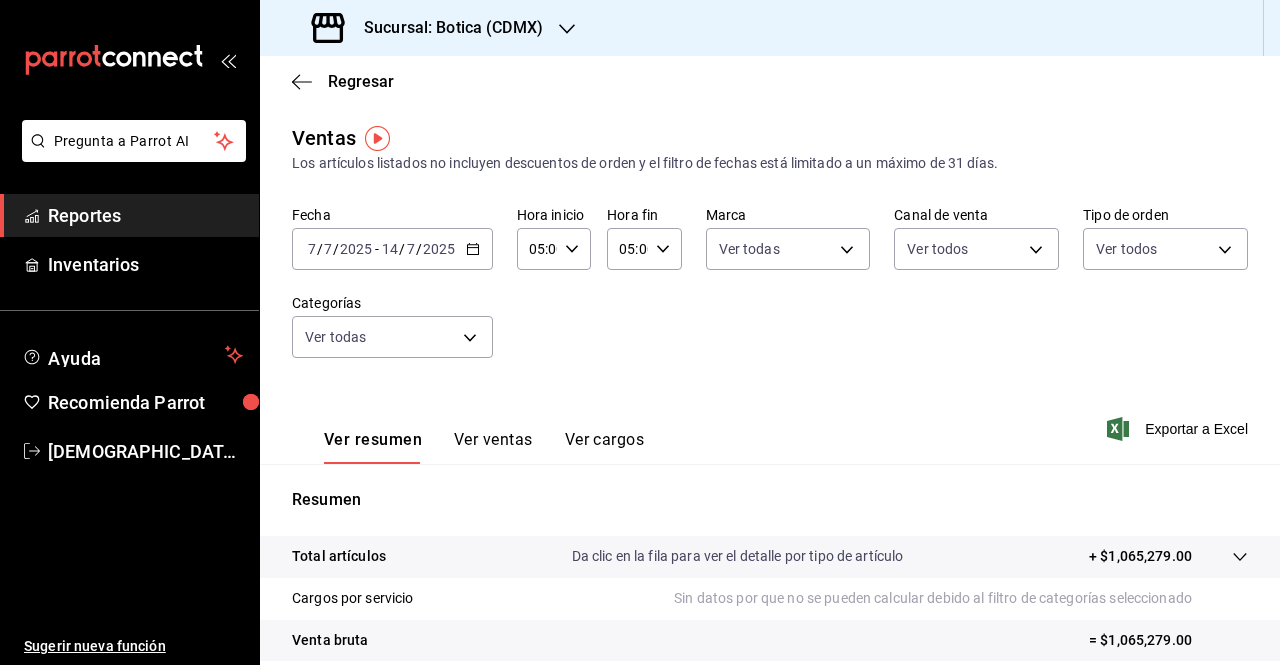 scroll, scrollTop: 293, scrollLeft: 0, axis: vertical 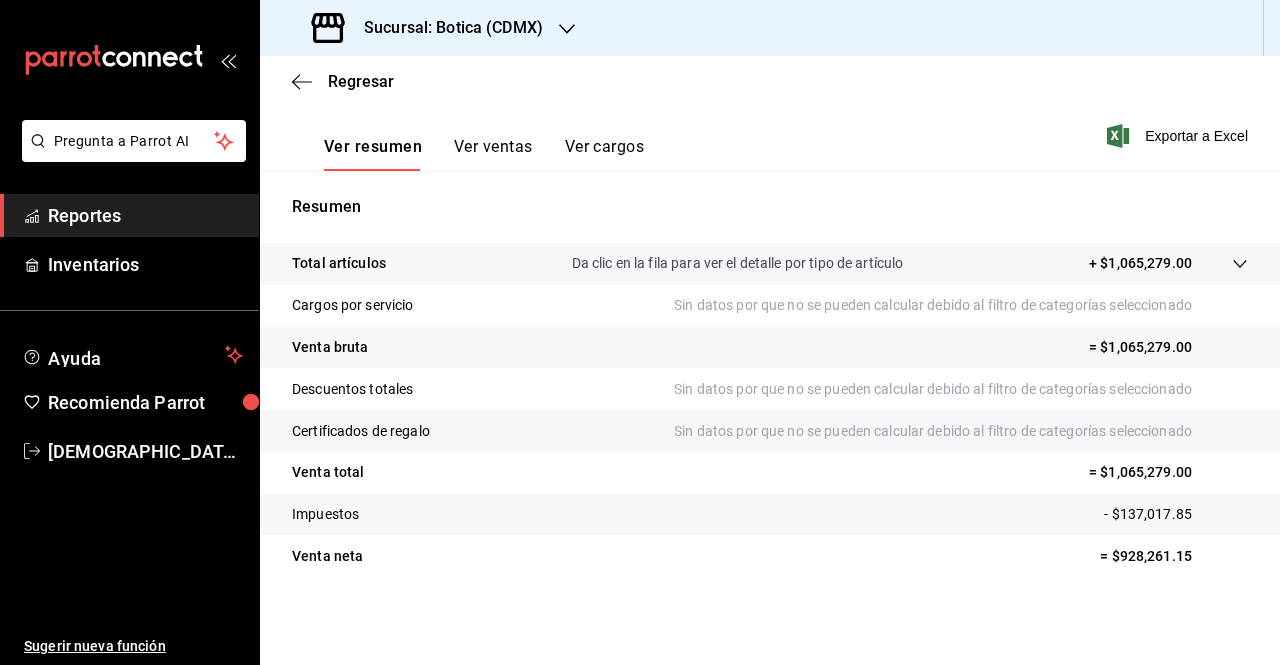 click on "Ver resumen" at bounding box center (373, 154) 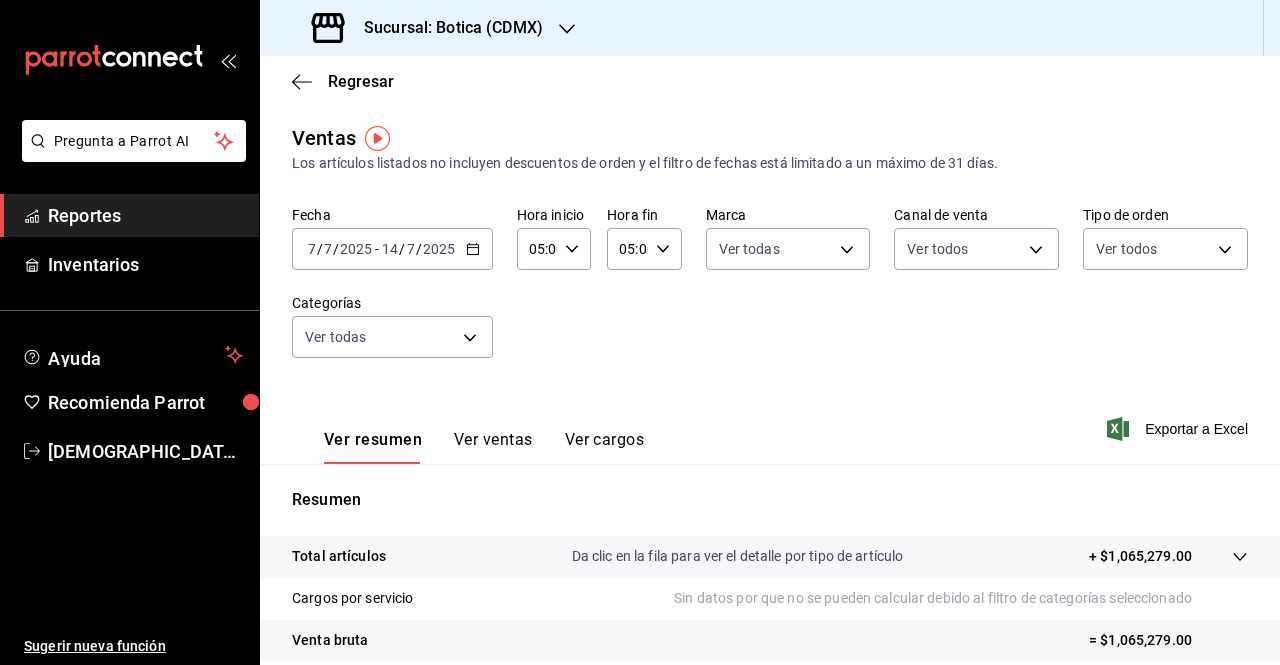 click 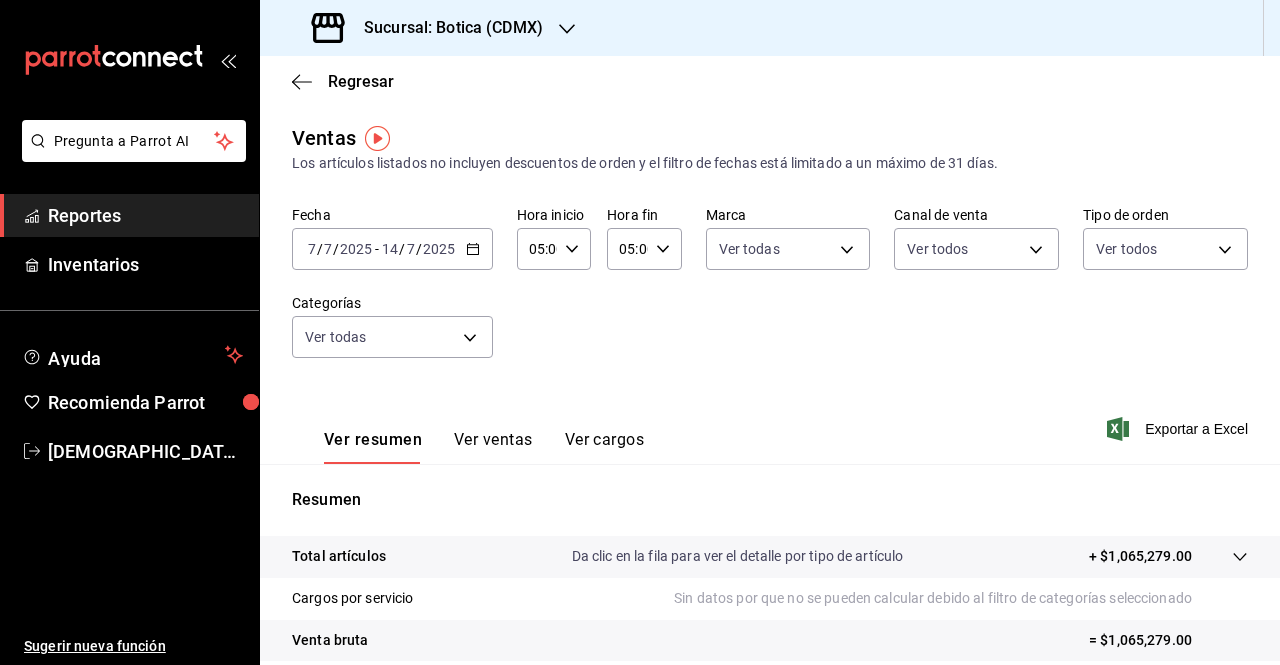click on "Ver resumen Ver ventas Ver cargos Exportar a Excel" at bounding box center (770, 423) 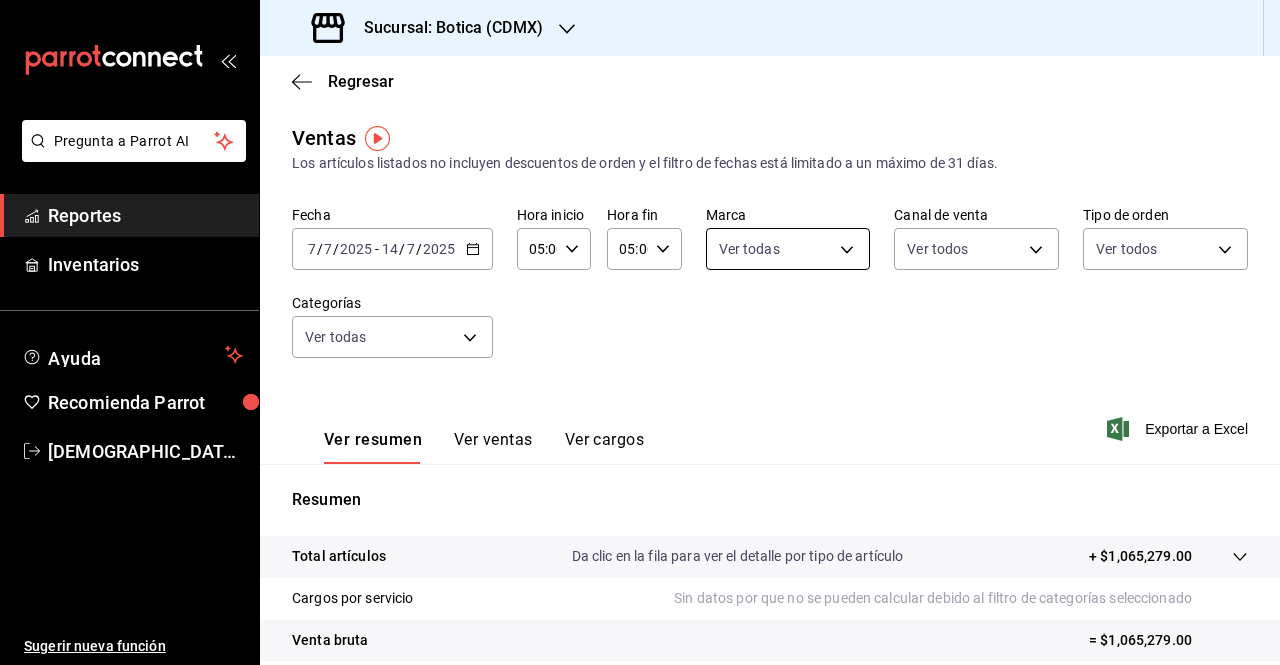 click on "Pregunta a Parrot AI Reportes   Inventarios   Ayuda Recomienda Parrot   [PERSON_NAME][DATE]   Sugerir nueva función   Sucursal: Botica (CDMX) Regresar Ventas Los artículos listados no incluyen descuentos de orden y el filtro de fechas está limitado a un máximo de 31 días. Fecha [DATE] [DATE] - [DATE] [DATE] Hora inicio 05:00 Hora inicio Hora fin 05:00 Hora fin Marca Ver todas d5352a43-907b-4cea-af89-ed5f283426a2 Canal de venta Ver todos PARROT,UBER_EATS,RAPPI,DIDI_FOOD,ONLINE Tipo de orden Ver todos 68b56432-bc7c-4df1-8cc3-4eafb59ca3cc,EXTERNAL Categorías Ver todas Ver resumen Ver ventas Ver cargos Exportar a Excel Resumen Total artículos Da clic en la fila para ver el detalle por tipo de artículo + $1,065,279.00 Cargos por servicio  Sin datos por que no se pueden calcular debido al filtro de categorías seleccionado Venta bruta = $1,065,279.00 Descuentos totales  Sin datos por que no se pueden calcular debido al filtro de categorías seleccionado Certificados de regalo Venta total" at bounding box center (640, 332) 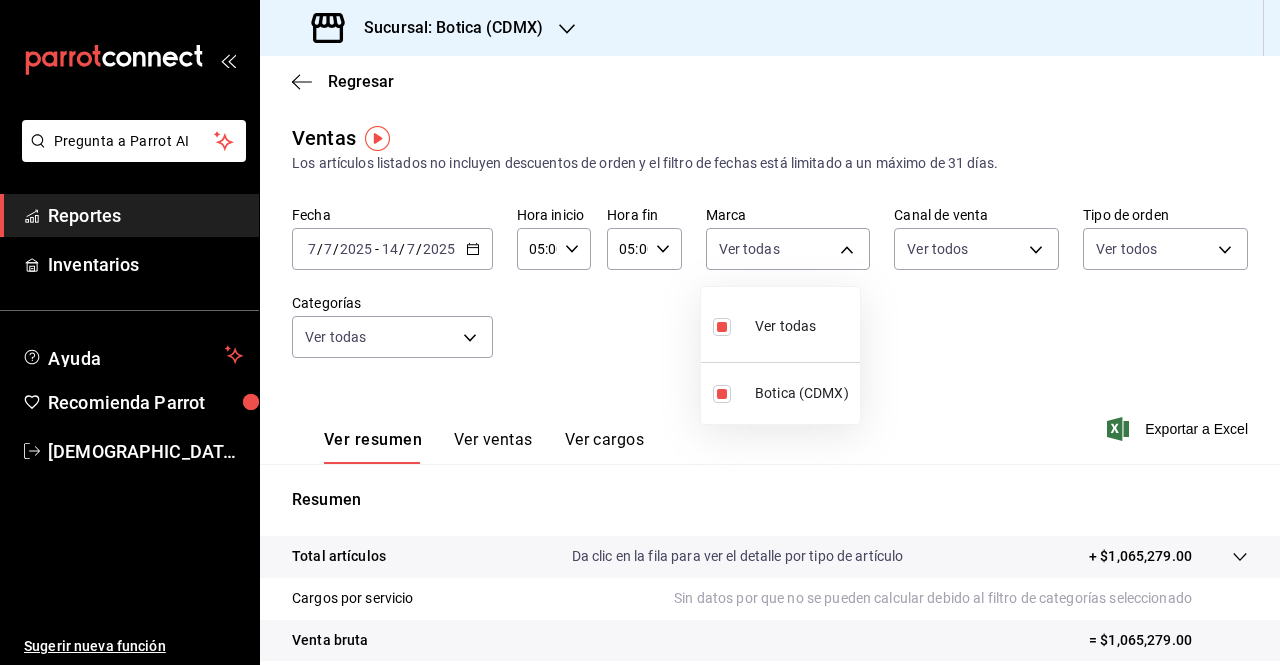 click at bounding box center [640, 332] 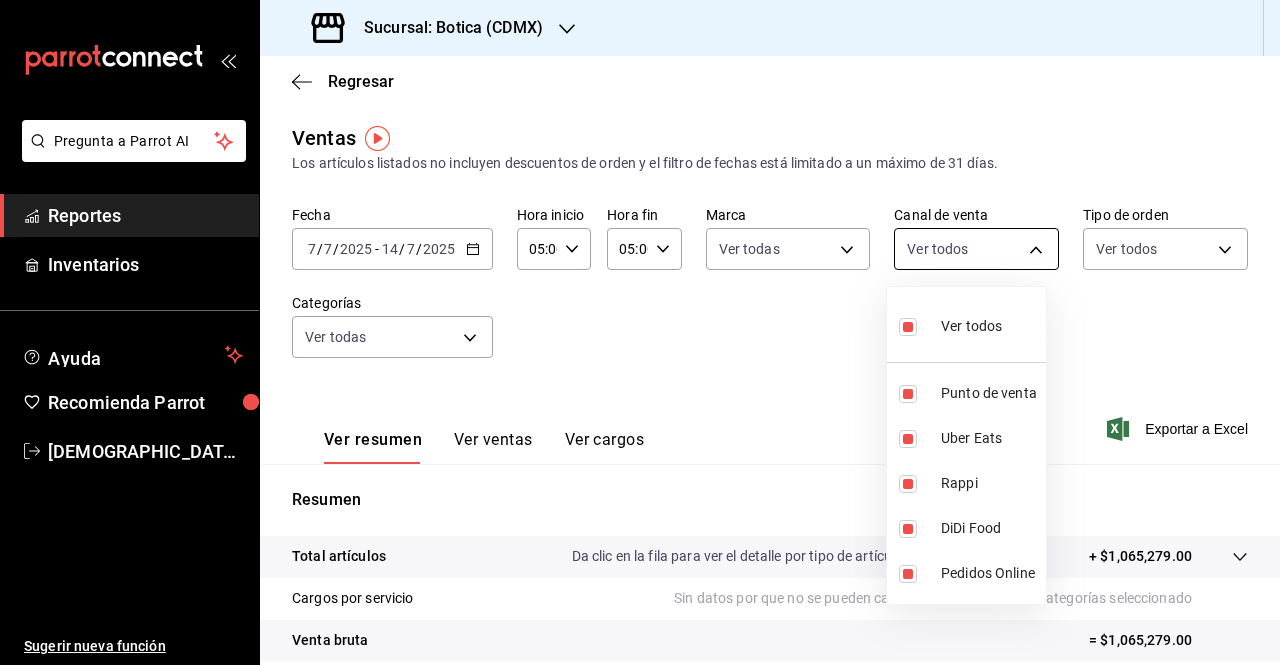 click on "Pregunta a Parrot AI Reportes   Inventarios   Ayuda Recomienda Parrot   [PERSON_NAME][DATE]   Sugerir nueva función   Sucursal: Botica (CDMX) Regresar Ventas Los artículos listados no incluyen descuentos de orden y el filtro de fechas está limitado a un máximo de 31 días. Fecha [DATE] [DATE] - [DATE] [DATE] Hora inicio 05:00 Hora inicio Hora fin 05:00 Hora fin Marca Ver todas d5352a43-907b-4cea-af89-ed5f283426a2 Canal de venta Ver todos PARROT,UBER_EATS,RAPPI,DIDI_FOOD,ONLINE Tipo de orden Ver todos 68b56432-bc7c-4df1-8cc3-4eafb59ca3cc,EXTERNAL Categorías Ver todas Ver resumen Ver ventas Ver cargos Exportar a Excel Resumen Total artículos Da clic en la fila para ver el detalle por tipo de artículo + $1,065,279.00 Cargos por servicio  Sin datos por que no se pueden calcular debido al filtro de categorías seleccionado Venta bruta = $1,065,279.00 Descuentos totales  Sin datos por que no se pueden calcular debido al filtro de categorías seleccionado Certificados de regalo Venta total" at bounding box center (640, 332) 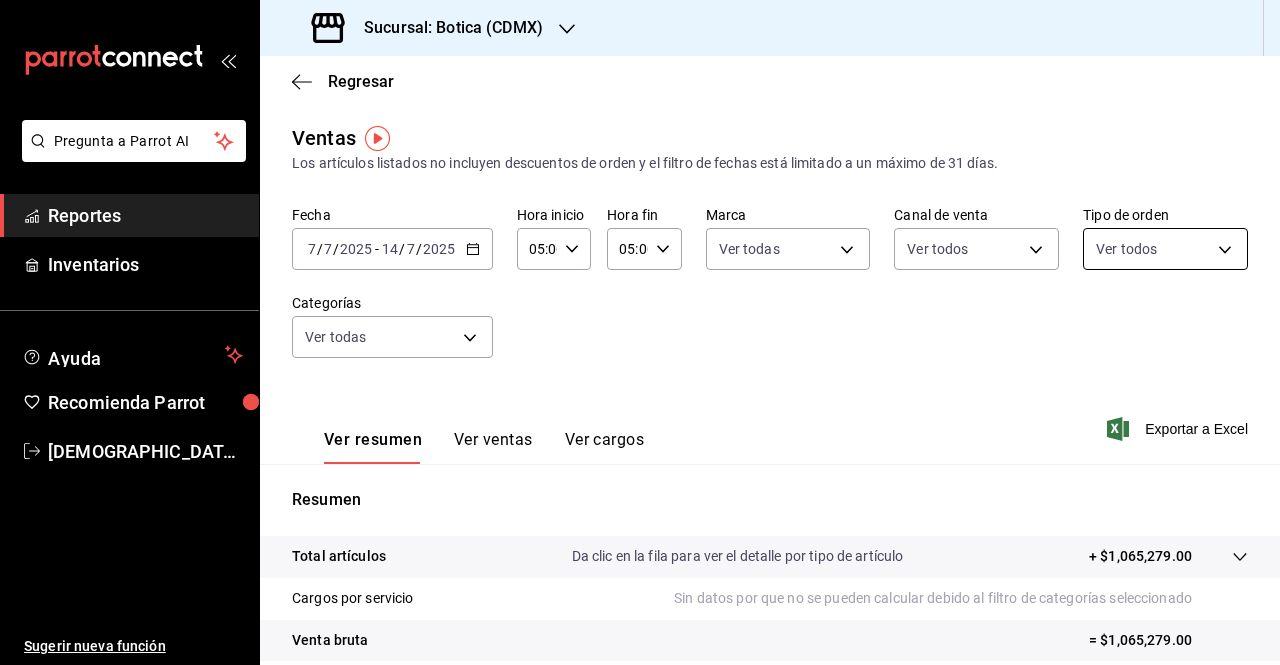 click on "Pregunta a Parrot AI Reportes   Inventarios   Ayuda Recomienda Parrot   [PERSON_NAME][DATE]   Sugerir nueva función   Sucursal: Botica (CDMX) Regresar Ventas Los artículos listados no incluyen descuentos de orden y el filtro de fechas está limitado a un máximo de 31 días. Fecha [DATE] [DATE] - [DATE] [DATE] Hora inicio 05:00 Hora inicio Hora fin 05:00 Hora fin Marca Ver todas d5352a43-907b-4cea-af89-ed5f283426a2 Canal de venta Ver todos PARROT,UBER_EATS,RAPPI,DIDI_FOOD,ONLINE Tipo de orden Ver todos 68b56432-bc7c-4df1-8cc3-4eafb59ca3cc,EXTERNAL Categorías Ver todas Ver resumen Ver ventas Ver cargos Exportar a Excel Resumen Total artículos Da clic en la fila para ver el detalle por tipo de artículo + $1,065,279.00 Cargos por servicio  Sin datos por que no se pueden calcular debido al filtro de categorías seleccionado Venta bruta = $1,065,279.00 Descuentos totales  Sin datos por que no se pueden calcular debido al filtro de categorías seleccionado Certificados de regalo Venta total" at bounding box center [640, 332] 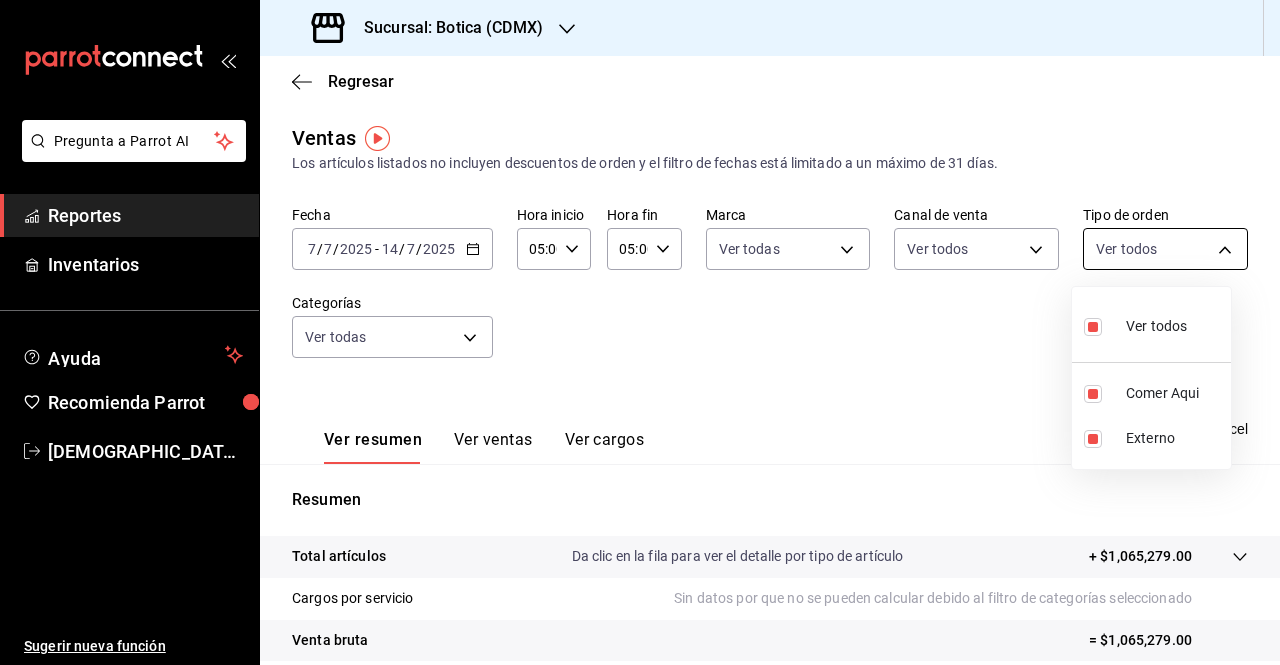 click at bounding box center [640, 332] 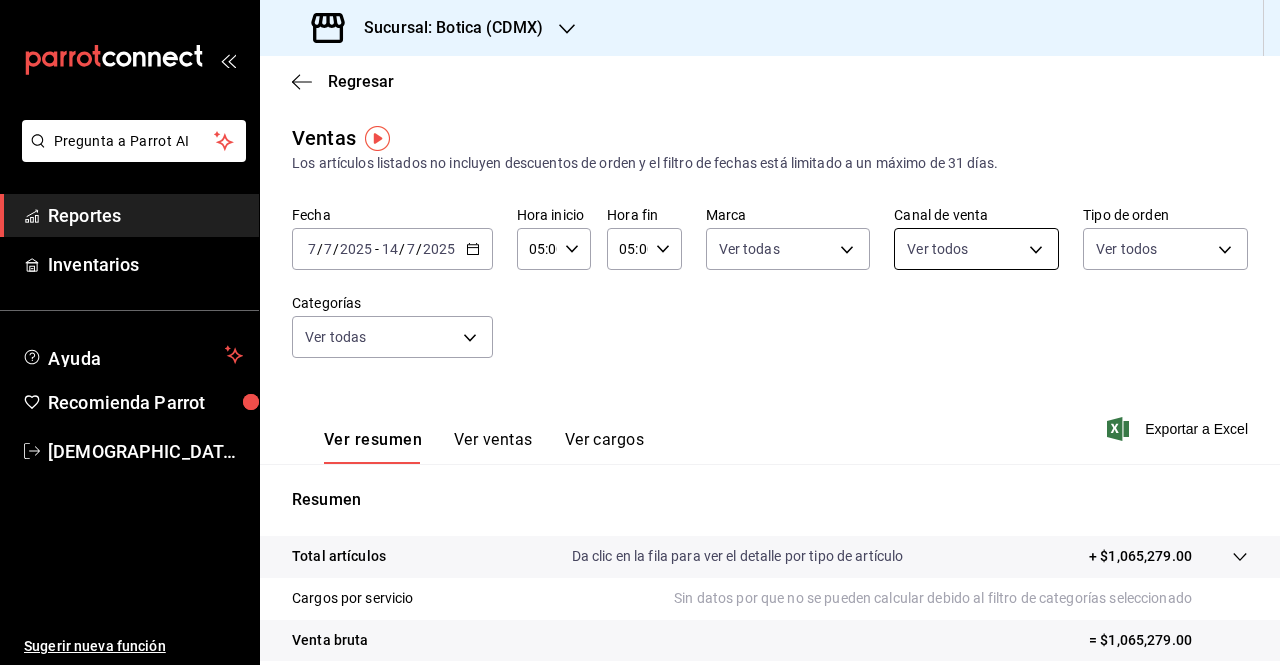 click on "Pregunta a Parrot AI Reportes   Inventarios   Ayuda Recomienda Parrot   [PERSON_NAME][DATE]   Sugerir nueva función   Sucursal: Botica (CDMX) Regresar Ventas Los artículos listados no incluyen descuentos de orden y el filtro de fechas está limitado a un máximo de 31 días. Fecha [DATE] [DATE] - [DATE] [DATE] Hora inicio 05:00 Hora inicio Hora fin 05:00 Hora fin Marca Ver todas d5352a43-907b-4cea-af89-ed5f283426a2 Canal de venta Ver todos PARROT,UBER_EATS,RAPPI,DIDI_FOOD,ONLINE Tipo de orden Ver todos 68b56432-bc7c-4df1-8cc3-4eafb59ca3cc,EXTERNAL Categorías Ver todas Ver resumen Ver ventas Ver cargos Exportar a Excel Resumen Total artículos Da clic en la fila para ver el detalle por tipo de artículo + $1,065,279.00 Cargos por servicio  Sin datos por que no se pueden calcular debido al filtro de categorías seleccionado Venta bruta = $1,065,279.00 Descuentos totales  Sin datos por que no se pueden calcular debido al filtro de categorías seleccionado Certificados de regalo Venta total" at bounding box center [640, 332] 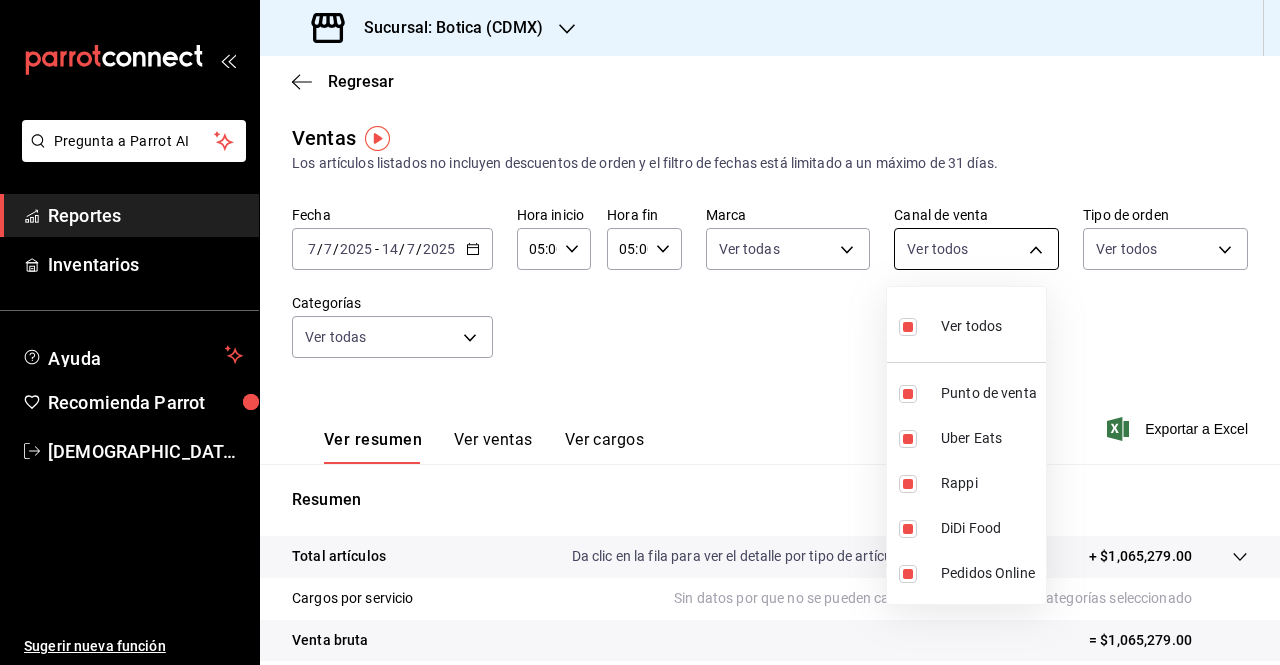 click at bounding box center (640, 332) 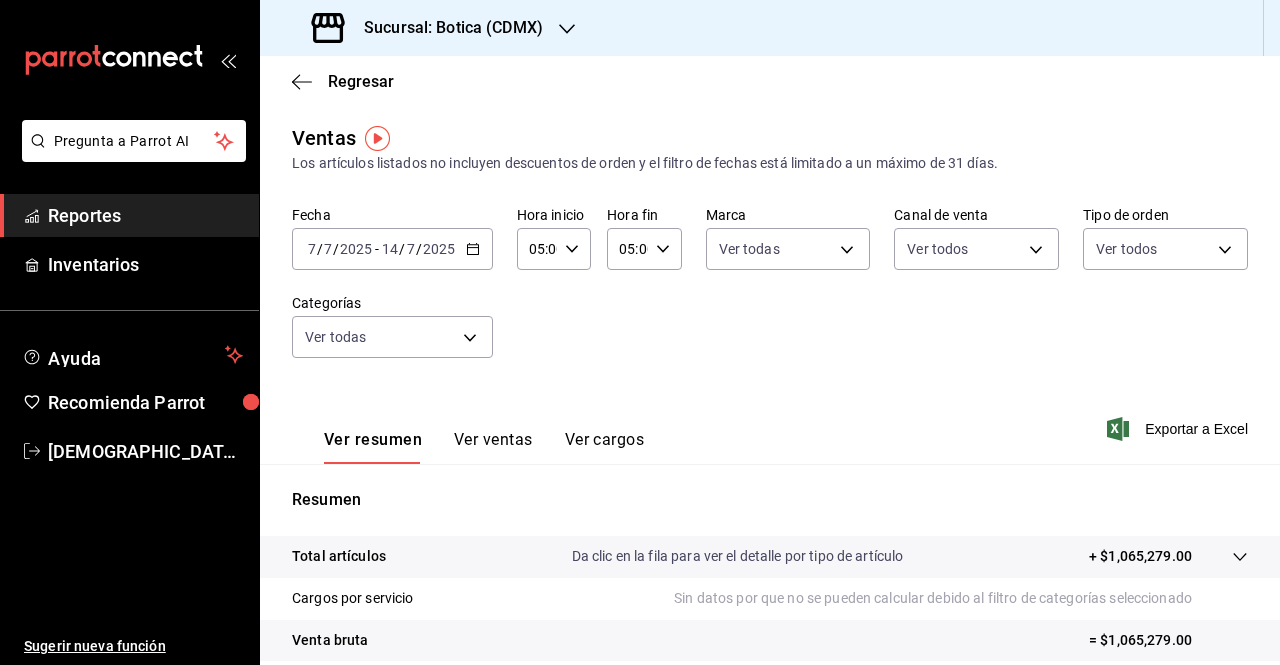 click on "Ver todas d5352a43-907b-4cea-af89-ed5f283426a2" at bounding box center (788, 245) 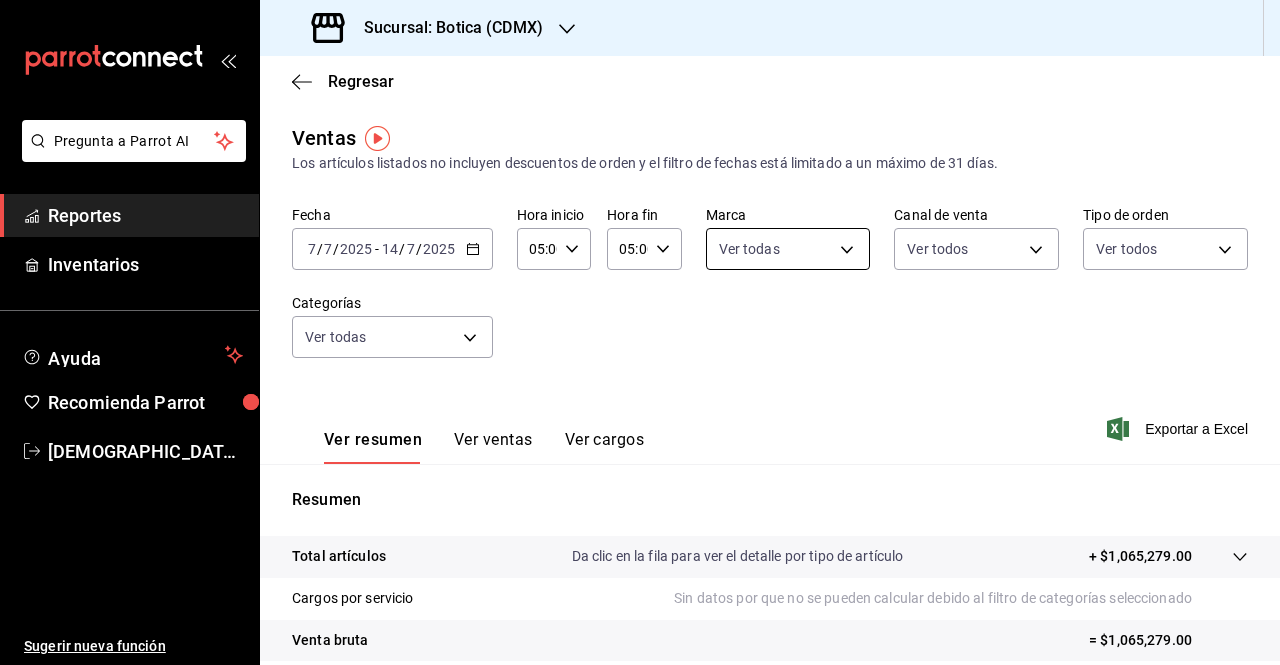 click on "Pregunta a Parrot AI Reportes   Inventarios   Ayuda Recomienda Parrot   [PERSON_NAME][DATE]   Sugerir nueva función   Sucursal: Botica (CDMX) Regresar Ventas Los artículos listados no incluyen descuentos de orden y el filtro de fechas está limitado a un máximo de 31 días. Fecha [DATE] [DATE] - [DATE] [DATE] Hora inicio 05:00 Hora inicio Hora fin 05:00 Hora fin Marca Ver todas d5352a43-907b-4cea-af89-ed5f283426a2 Canal de venta Ver todos PARROT,UBER_EATS,RAPPI,DIDI_FOOD,ONLINE Tipo de orden Ver todos 68b56432-bc7c-4df1-8cc3-4eafb59ca3cc,EXTERNAL Categorías Ver todas Ver resumen Ver ventas Ver cargos Exportar a Excel Resumen Total artículos Da clic en la fila para ver el detalle por tipo de artículo + $1,065,279.00 Cargos por servicio  Sin datos por que no se pueden calcular debido al filtro de categorías seleccionado Venta bruta = $1,065,279.00 Descuentos totales  Sin datos por que no se pueden calcular debido al filtro de categorías seleccionado Certificados de regalo Venta total" at bounding box center (640, 332) 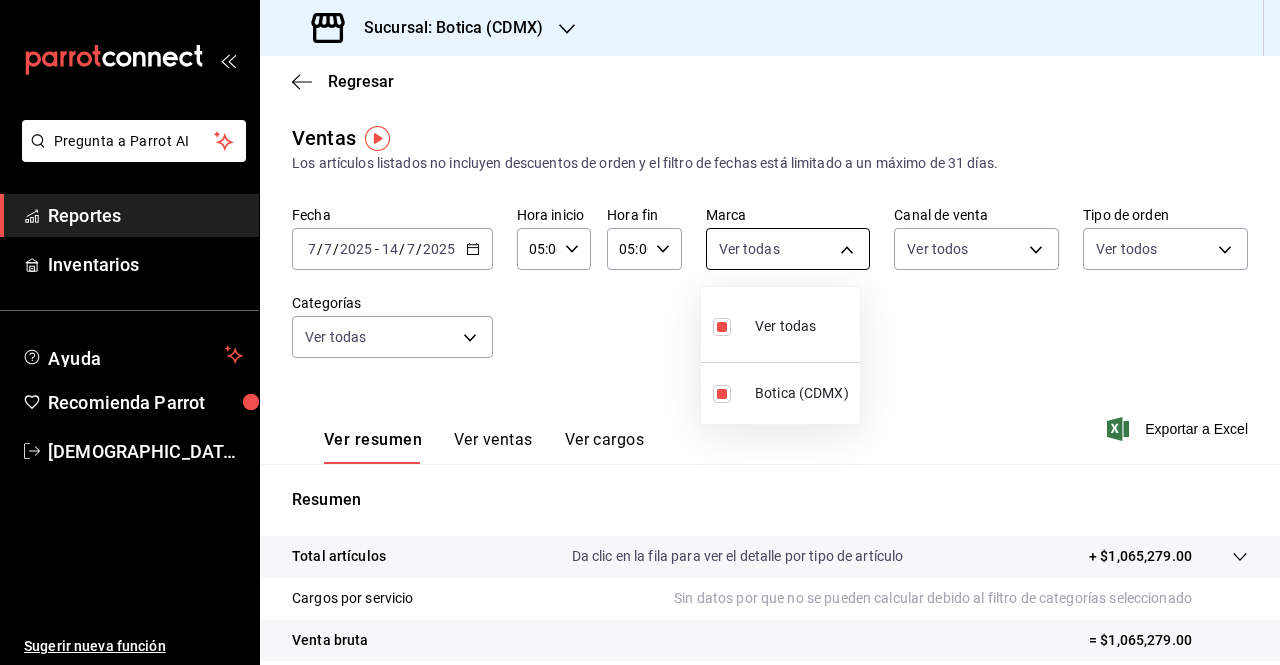 click at bounding box center [640, 332] 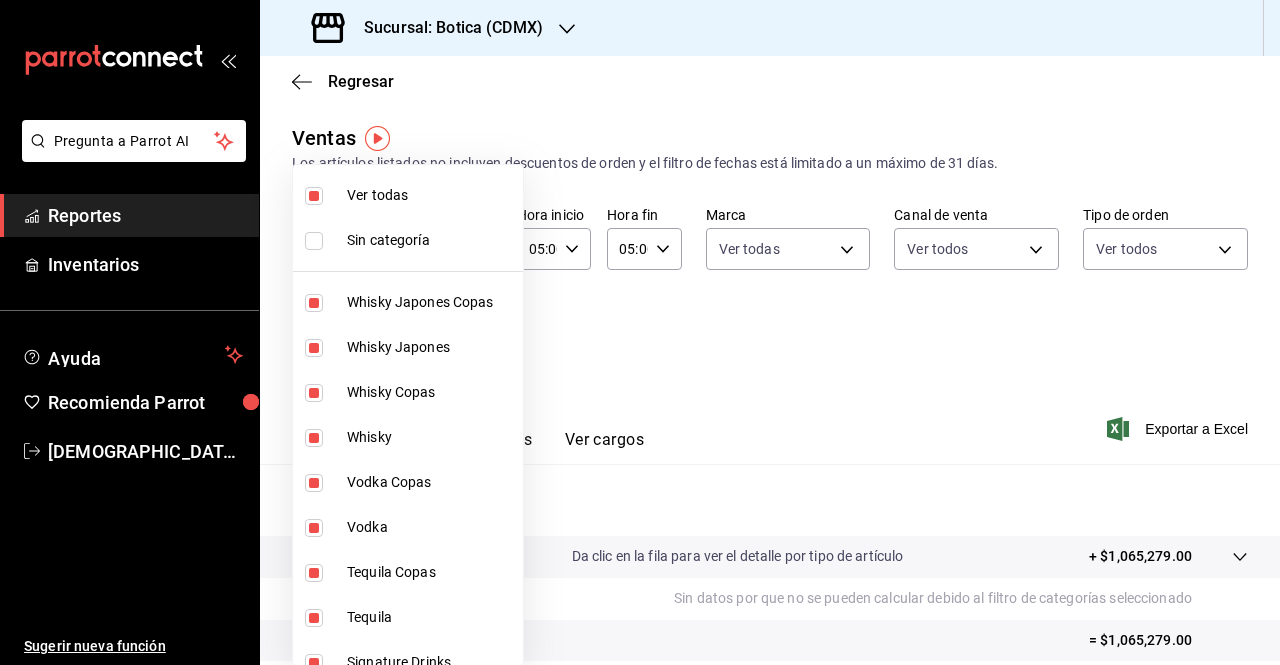 click on "Pregunta a Parrot AI Reportes   Inventarios   Ayuda Recomienda Parrot   [PERSON_NAME][DATE]   Sugerir nueva función   Sucursal: Botica (CDMX) Regresar Ventas Los artículos listados no incluyen descuentos de orden y el filtro de fechas está limitado a un máximo de 31 días. Fecha [DATE] [DATE] - [DATE] [DATE] Hora inicio 05:00 Hora inicio Hora fin 05:00 Hora fin Marca Ver todas d5352a43-907b-4cea-af89-ed5f283426a2 Canal de venta Ver todos PARROT,UBER_EATS,RAPPI,DIDI_FOOD,ONLINE Tipo de orden Ver todos 68b56432-bc7c-4df1-8cc3-4eafb59ca3cc,EXTERNAL Categorías Ver todas Ver resumen Ver ventas Ver cargos Exportar a Excel Resumen Total artículos Da clic en la fila para ver el detalle por tipo de artículo + $1,065,279.00 Cargos por servicio  Sin datos por que no se pueden calcular debido al filtro de categorías seleccionado Venta bruta = $1,065,279.00 Descuentos totales  Sin datos por que no se pueden calcular debido al filtro de categorías seleccionado Certificados de regalo Venta total" at bounding box center (640, 332) 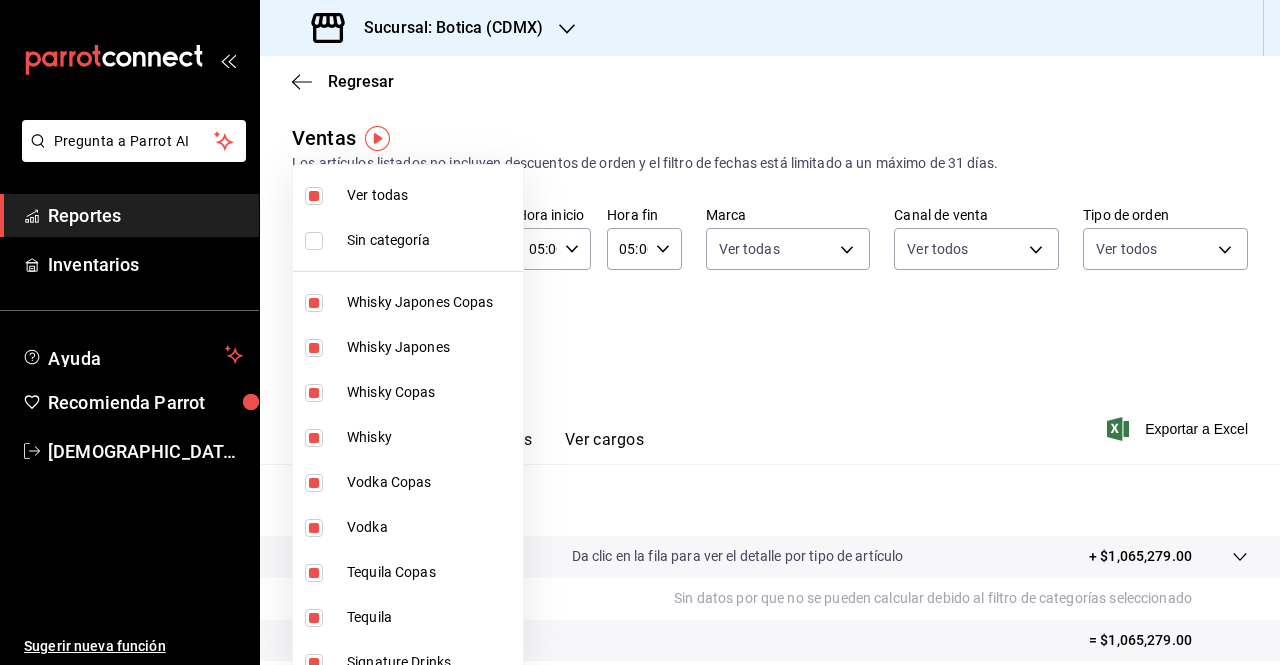 click at bounding box center [640, 332] 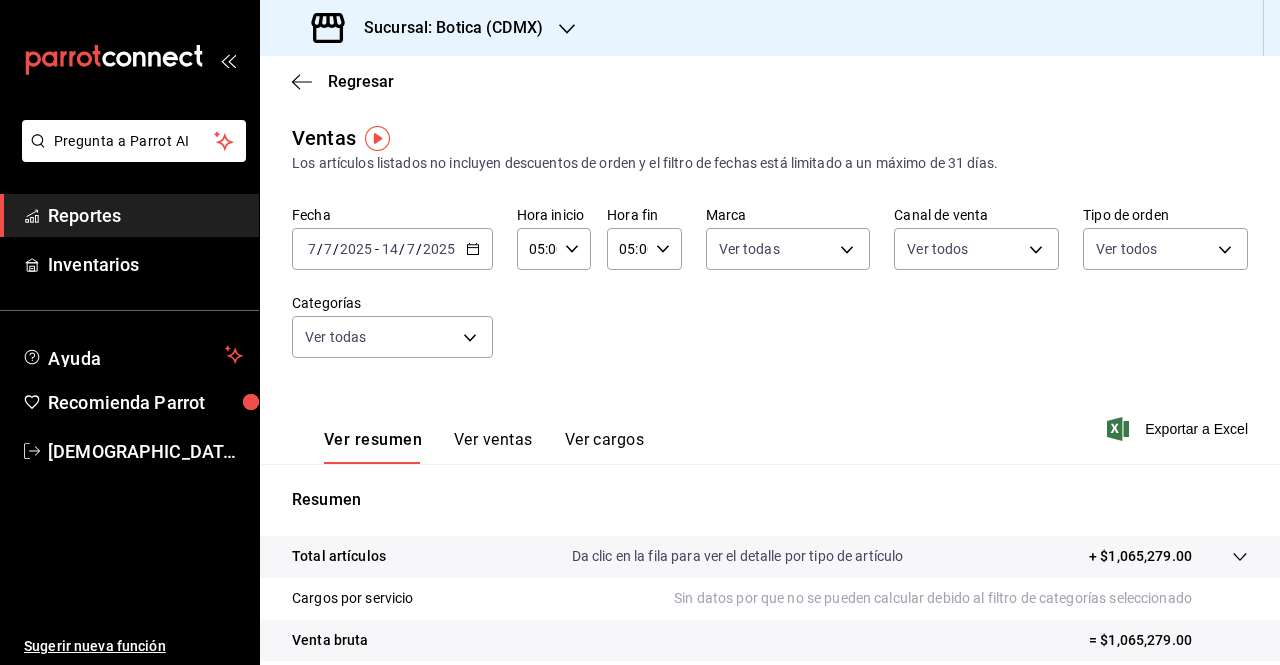 click 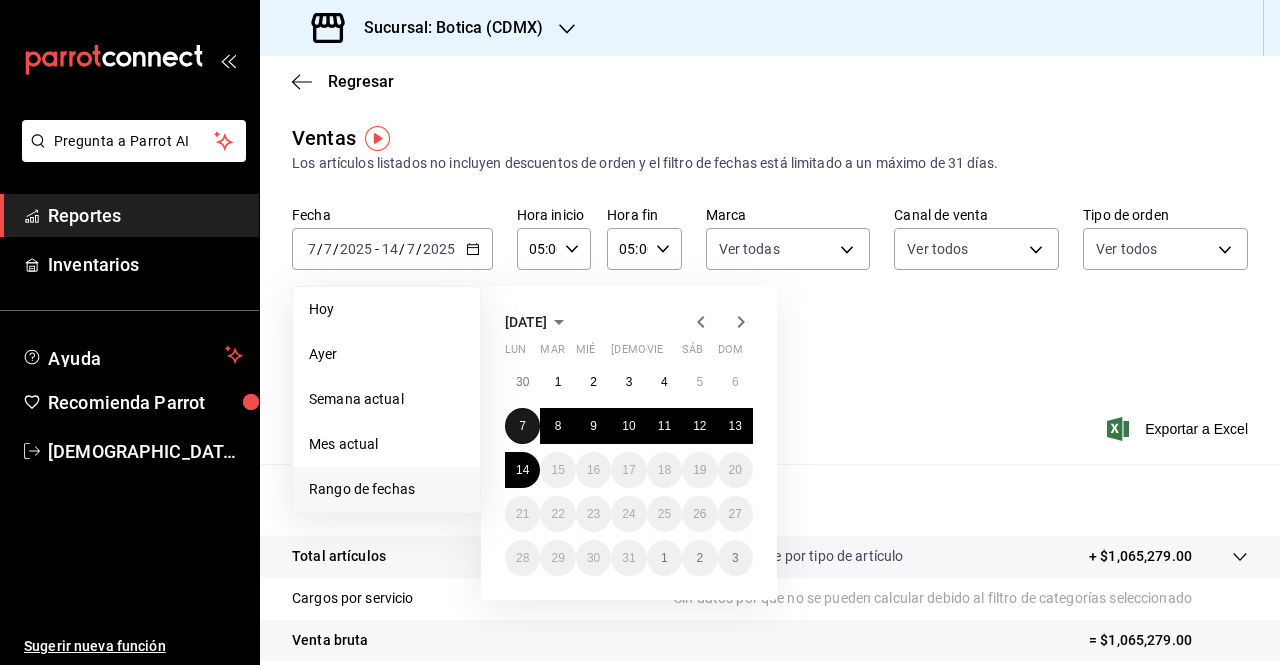 click on "7" at bounding box center (522, 426) 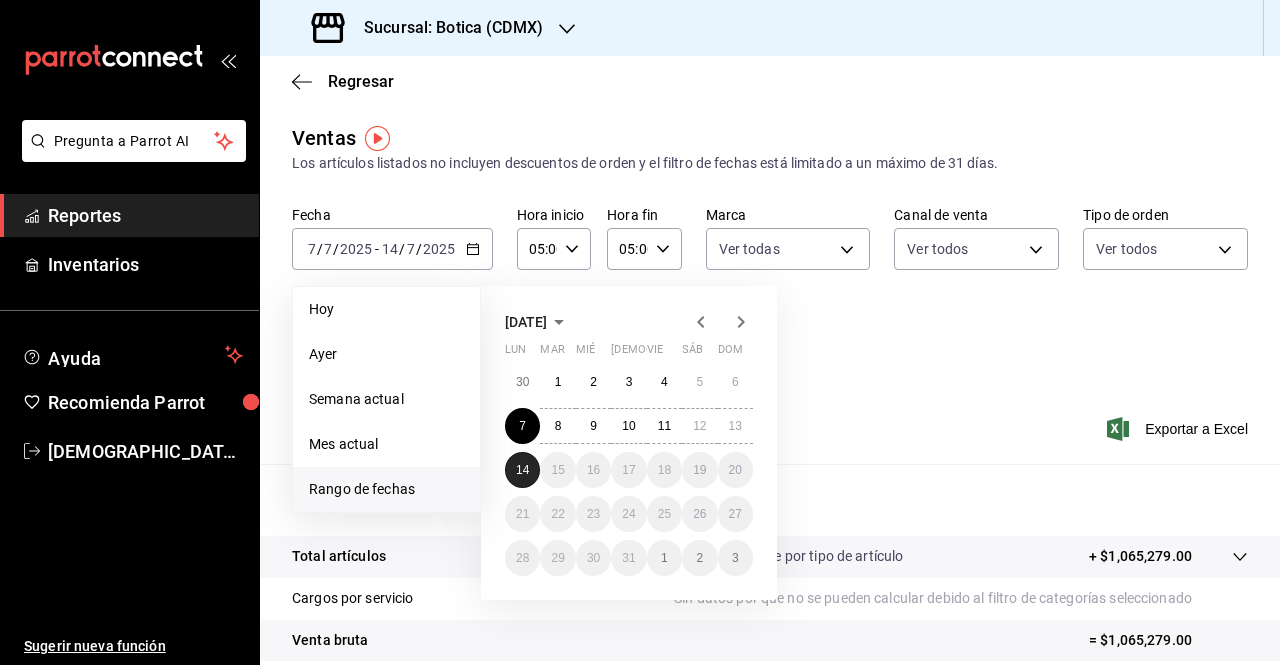 click on "14" at bounding box center [522, 470] 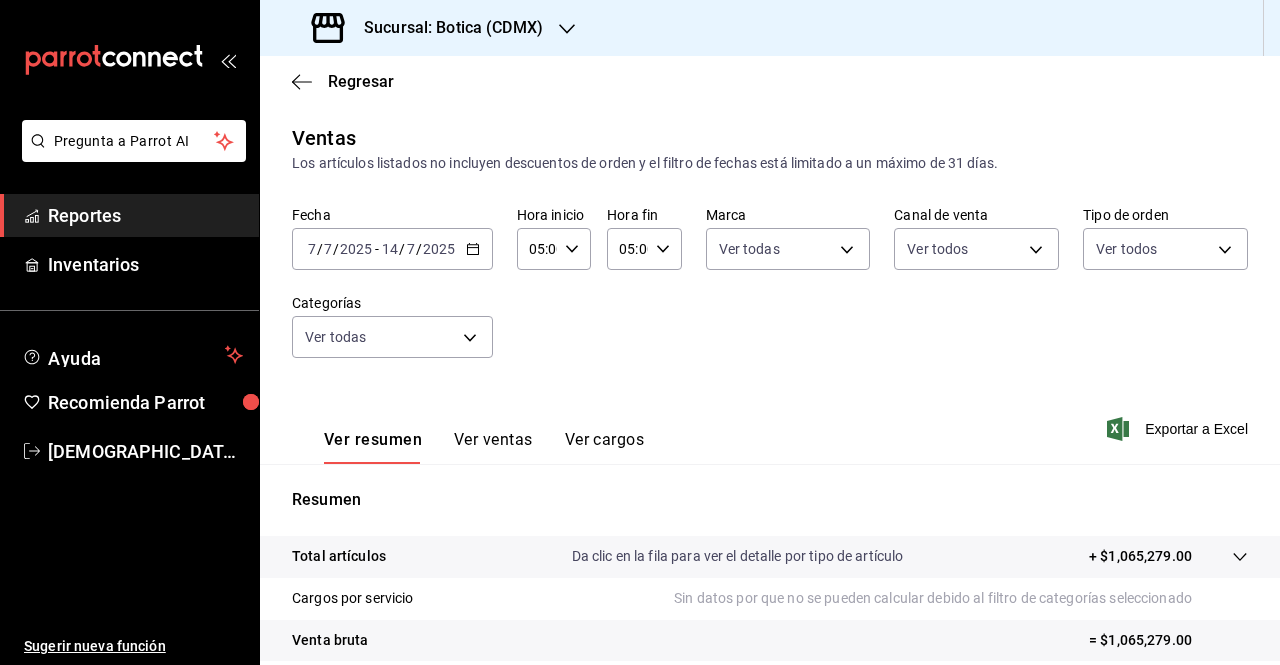 scroll, scrollTop: 293, scrollLeft: 0, axis: vertical 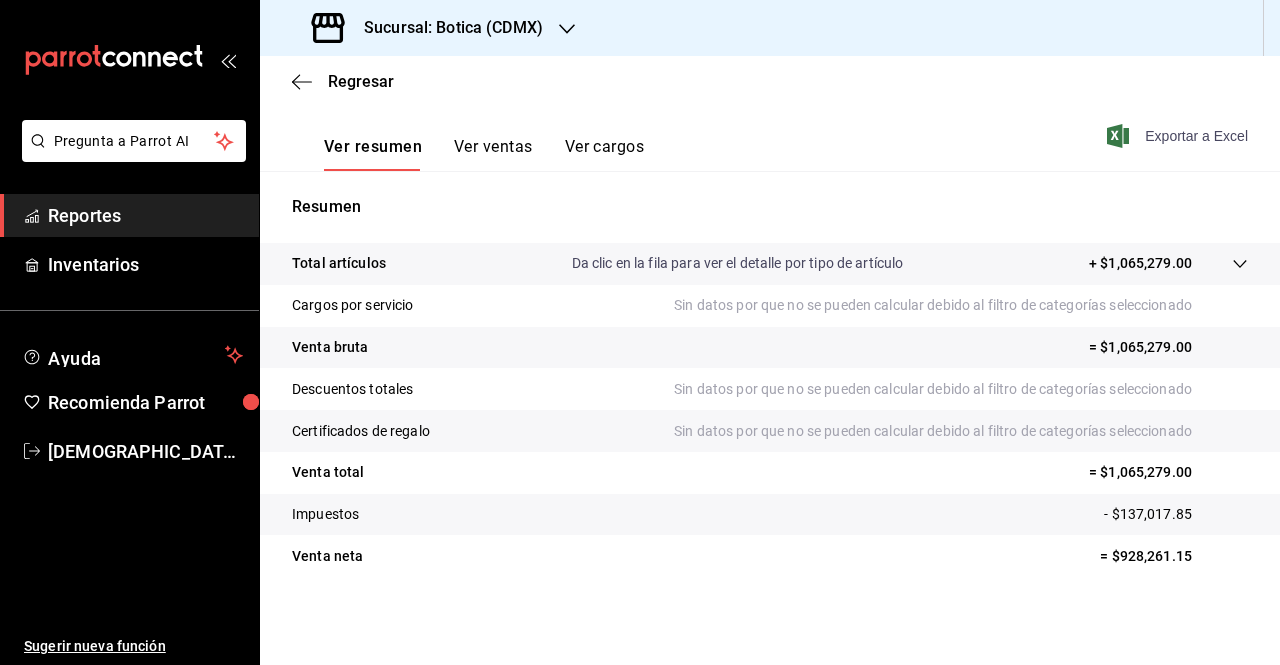 click on "Exportar a Excel" at bounding box center [1179, 136] 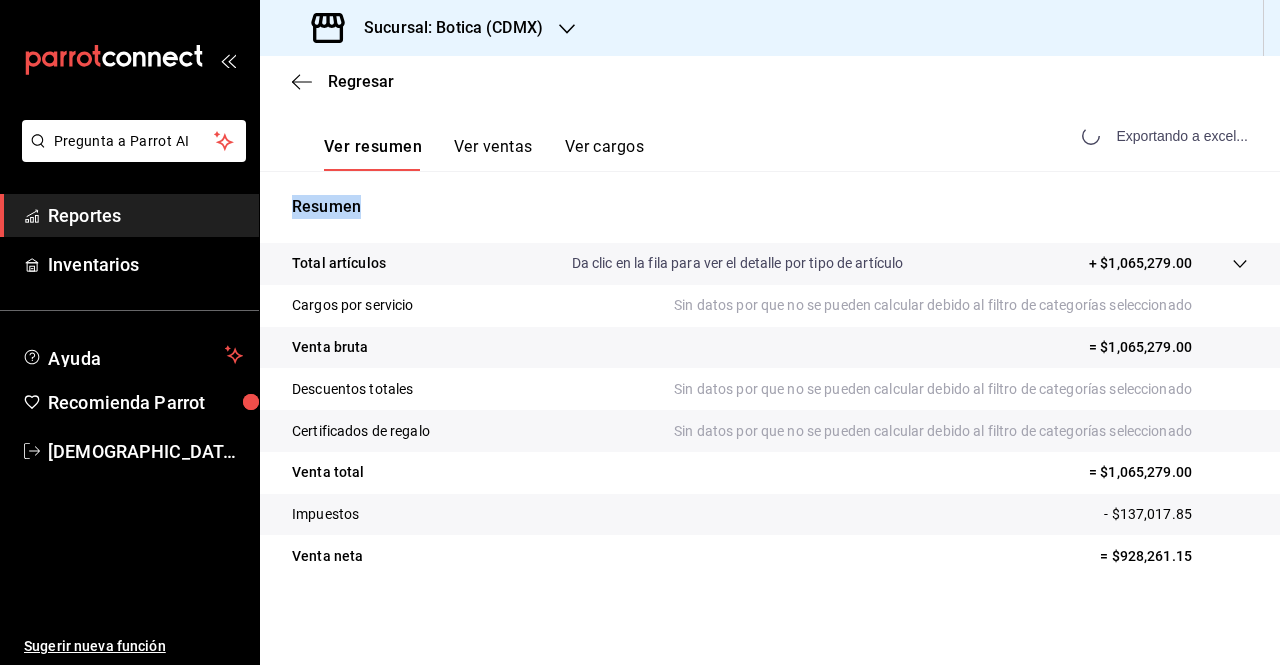 click on "Exportando a excel..." at bounding box center (1167, 136) 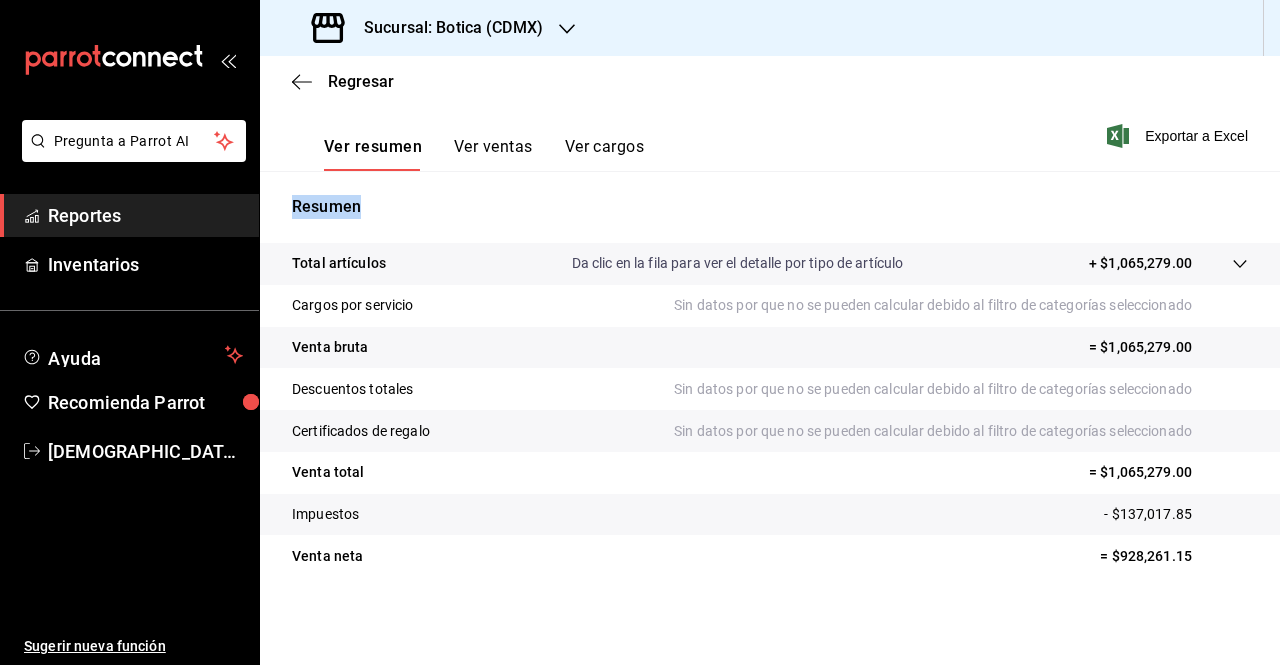 click on "Resumen Total artículos Da clic en la fila para ver el detalle por tipo de artículo + $1,065,279.00 Cargos por servicio  Sin datos por que no se pueden calcular debido al filtro de categorías seleccionado Venta bruta = $1,065,279.00 Descuentos totales  Sin datos por que no se pueden calcular debido al filtro de categorías seleccionado Certificados de regalo  Sin datos por que no se pueden calcular debido al filtro de categorías seleccionado Venta total = $1,065,279.00 Impuestos - $137,017.85 Venta neta = $928,261.15" at bounding box center [770, 386] 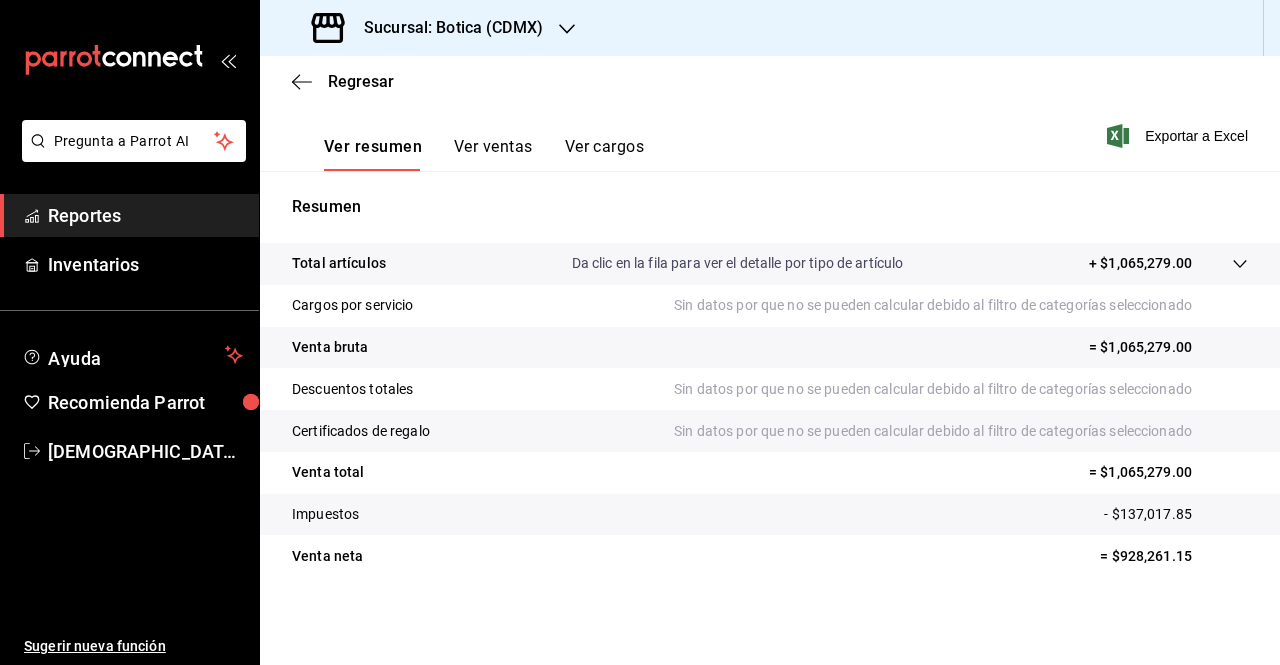click on "Resumen Total artículos Da clic en la fila para ver el detalle por tipo de artículo + $1,065,279.00 Cargos por servicio  Sin datos por que no se pueden calcular debido al filtro de categorías seleccionado Venta bruta = $1,065,279.00 Descuentos totales  Sin datos por que no se pueden calcular debido al filtro de categorías seleccionado Certificados de regalo  Sin datos por que no se pueden calcular debido al filtro de categorías seleccionado Venta total = $1,065,279.00 Impuestos - $137,017.85 Venta neta = $928,261.15" at bounding box center [770, 386] 